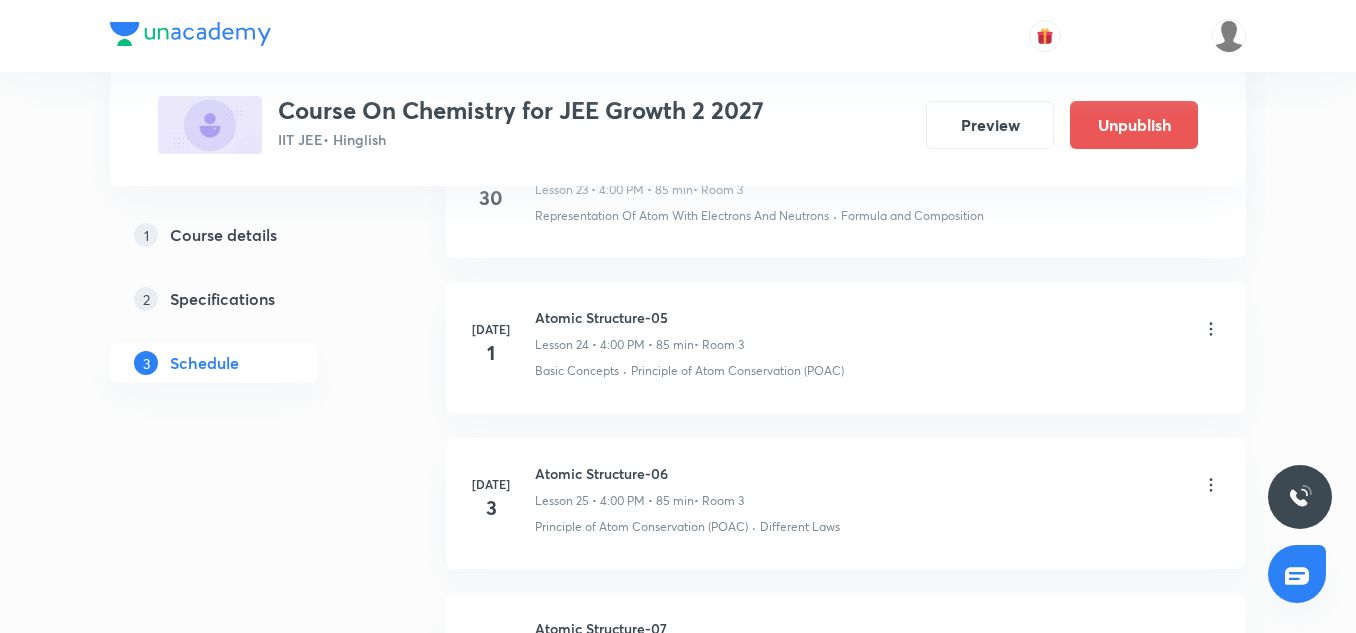 scroll, scrollTop: 4767, scrollLeft: 0, axis: vertical 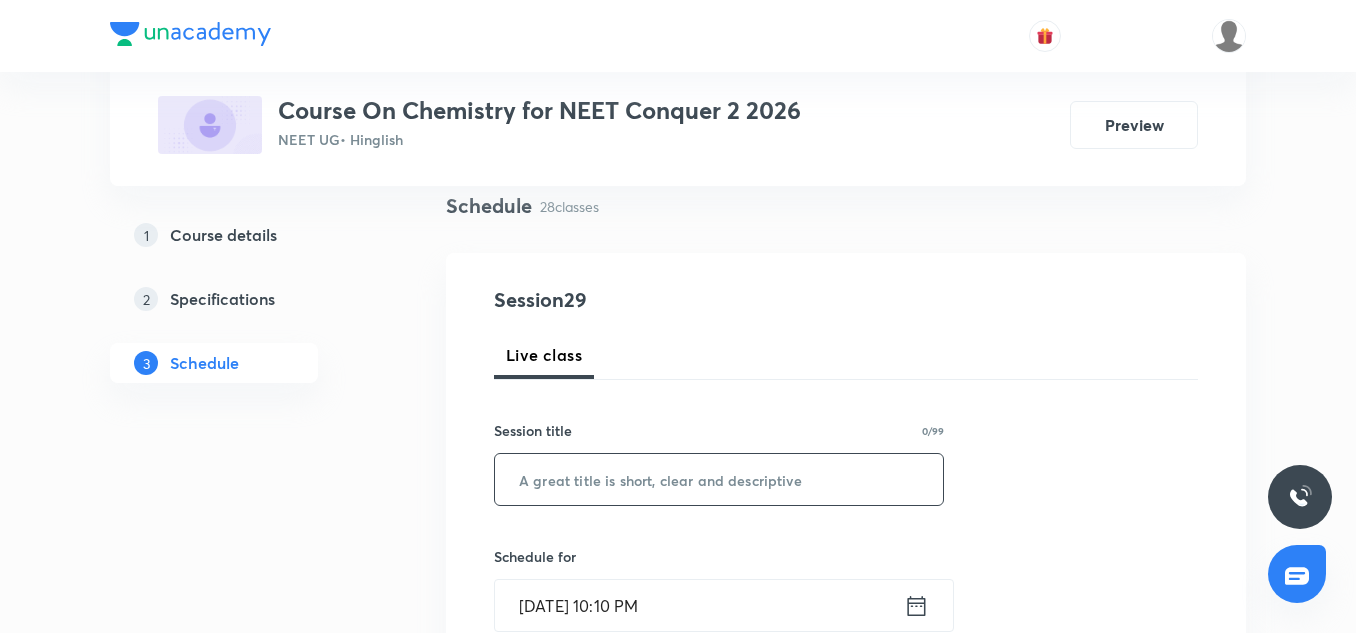 click at bounding box center [719, 479] 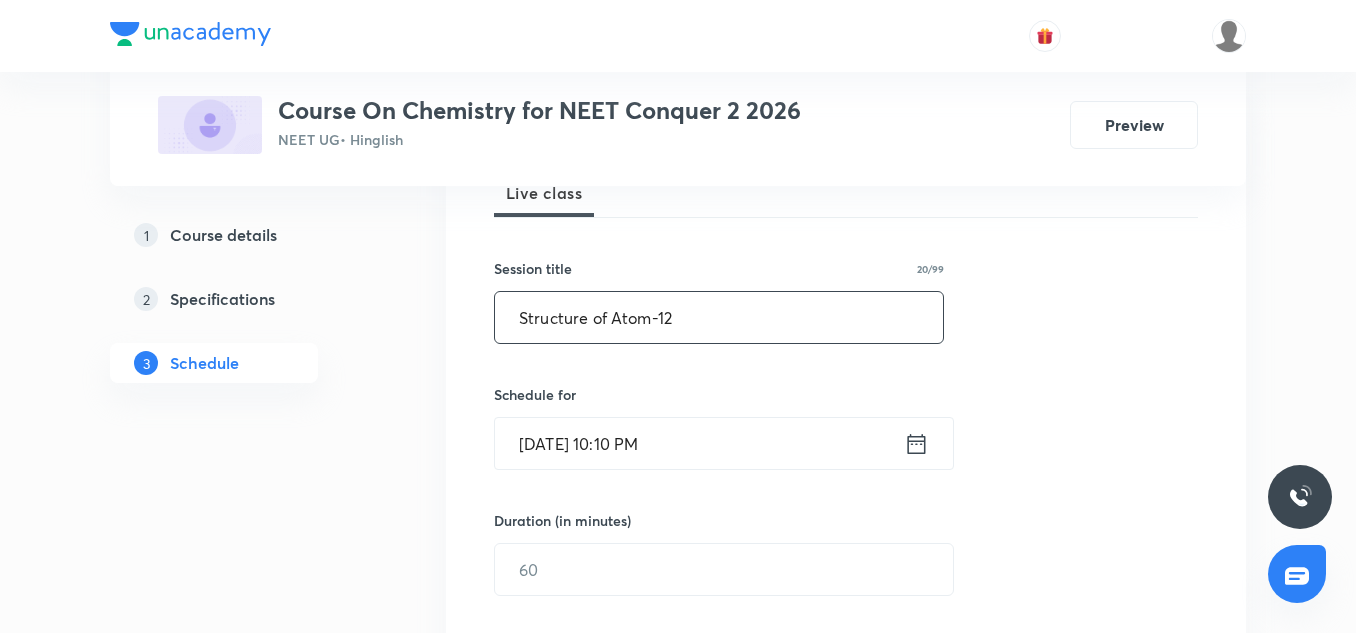 scroll, scrollTop: 313, scrollLeft: 0, axis: vertical 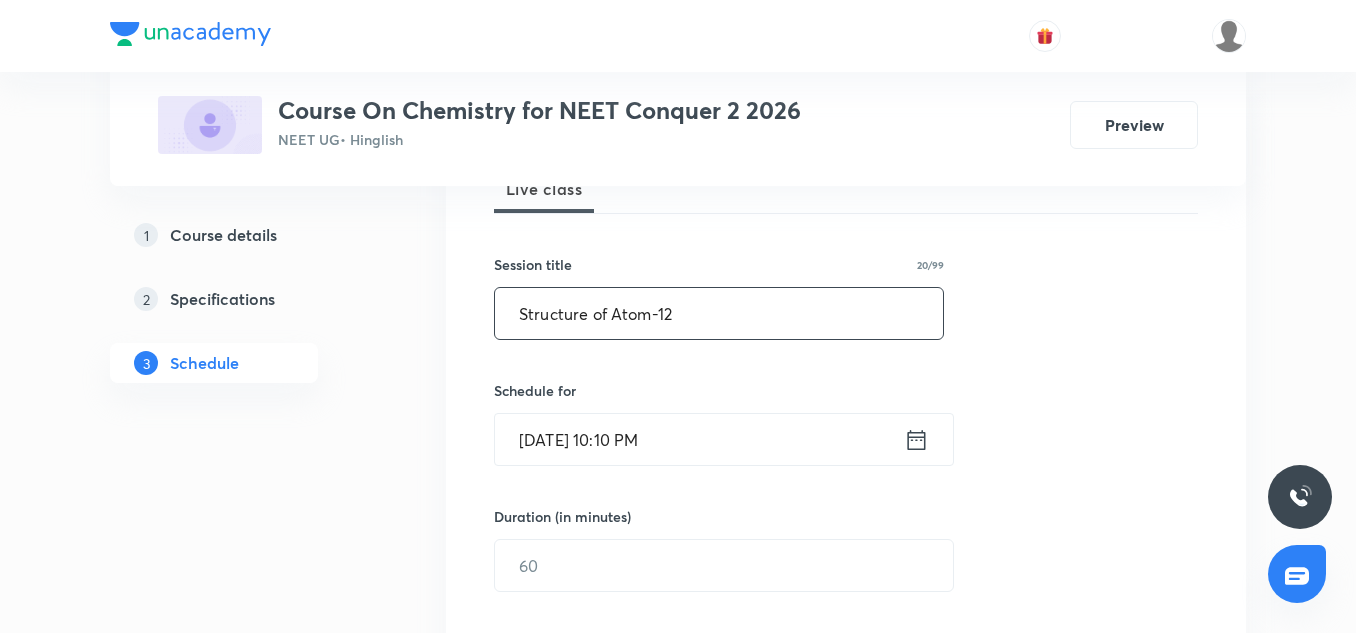 type on "Structure of Atom-12" 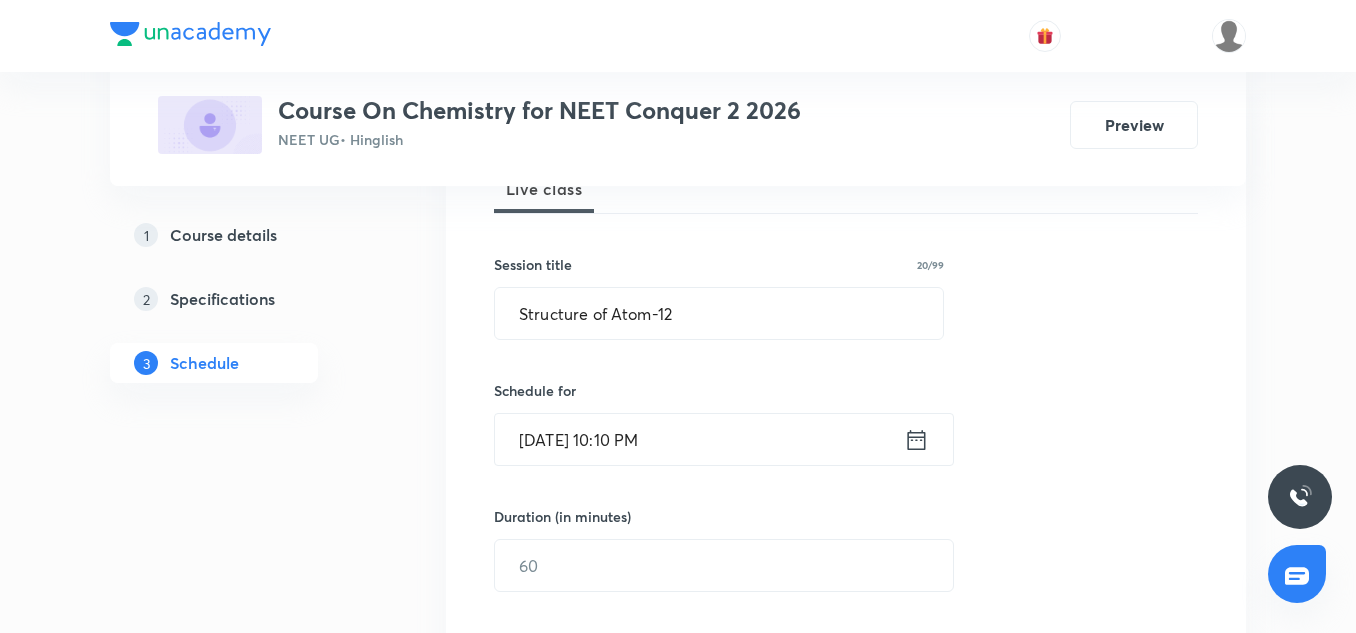 click on "[DATE] 10:10 PM" at bounding box center [699, 439] 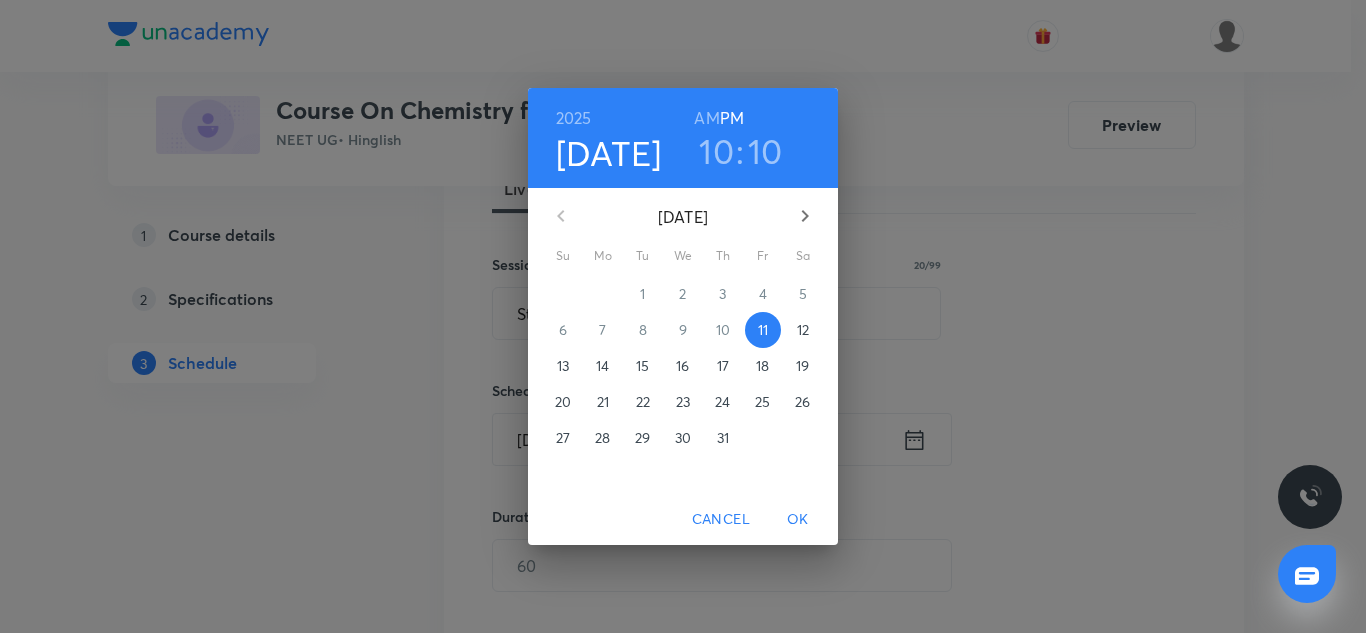 click on "12" at bounding box center (803, 330) 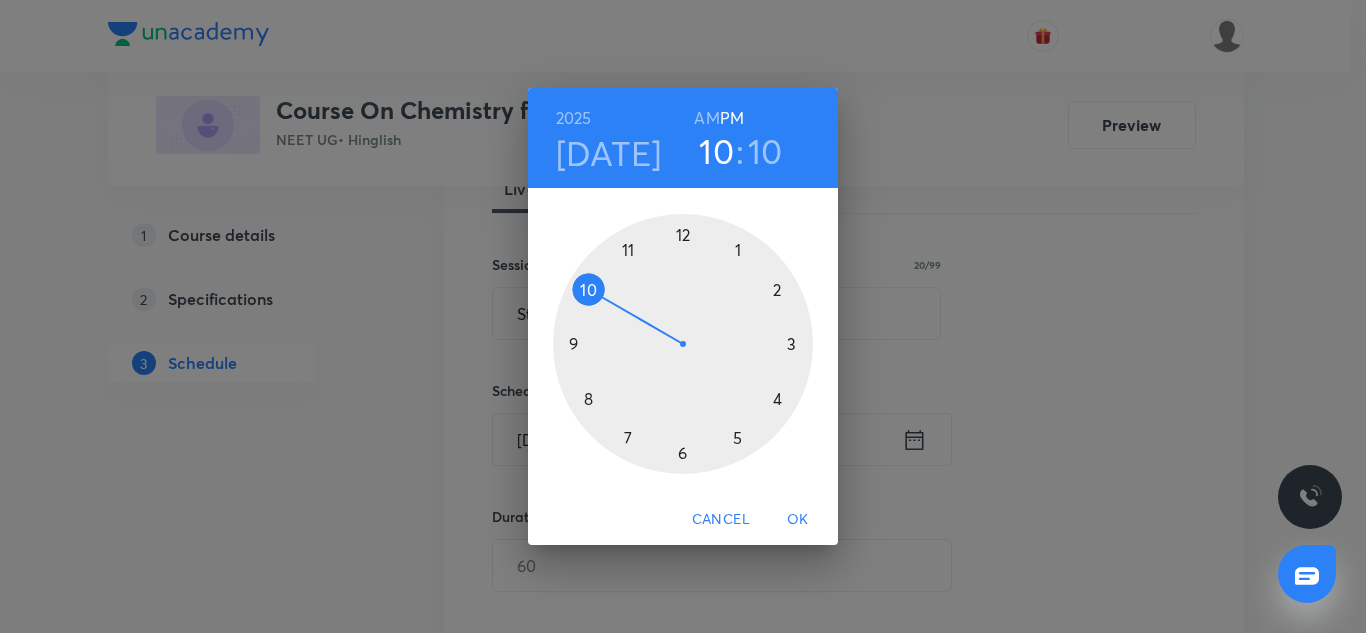 click at bounding box center (683, 344) 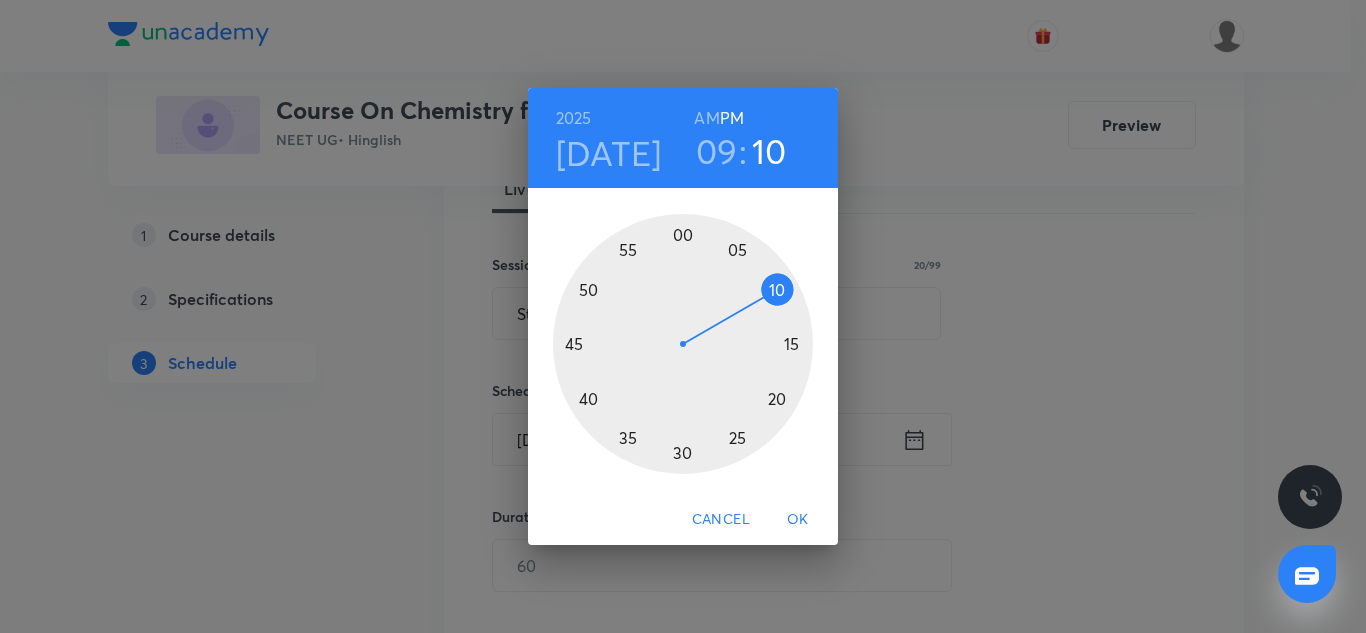 click at bounding box center (683, 344) 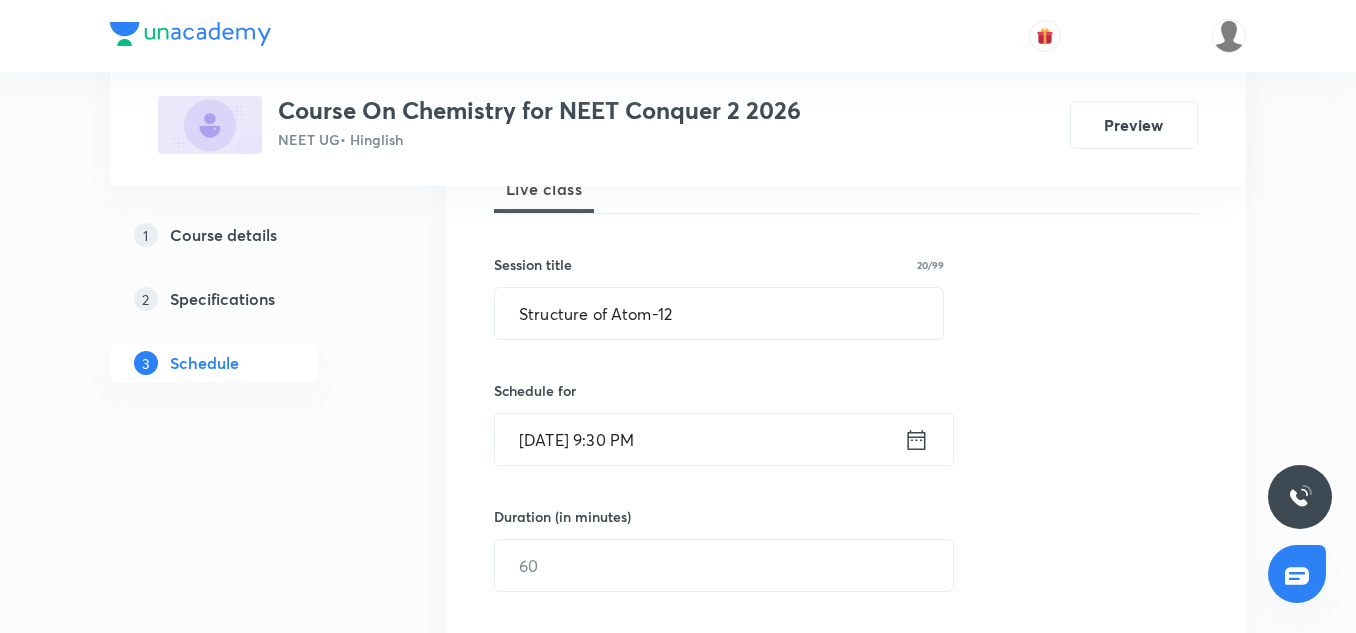 click on "[DATE] 9:30 PM" at bounding box center [699, 439] 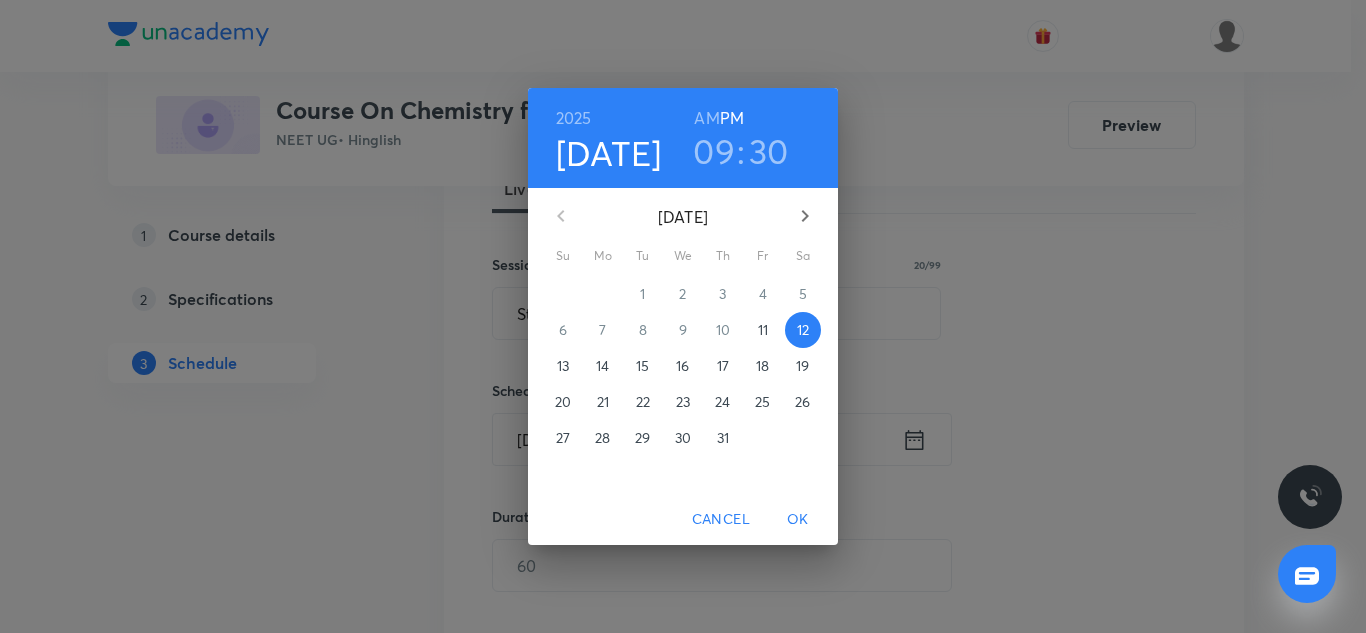 click on "AM" at bounding box center (706, 118) 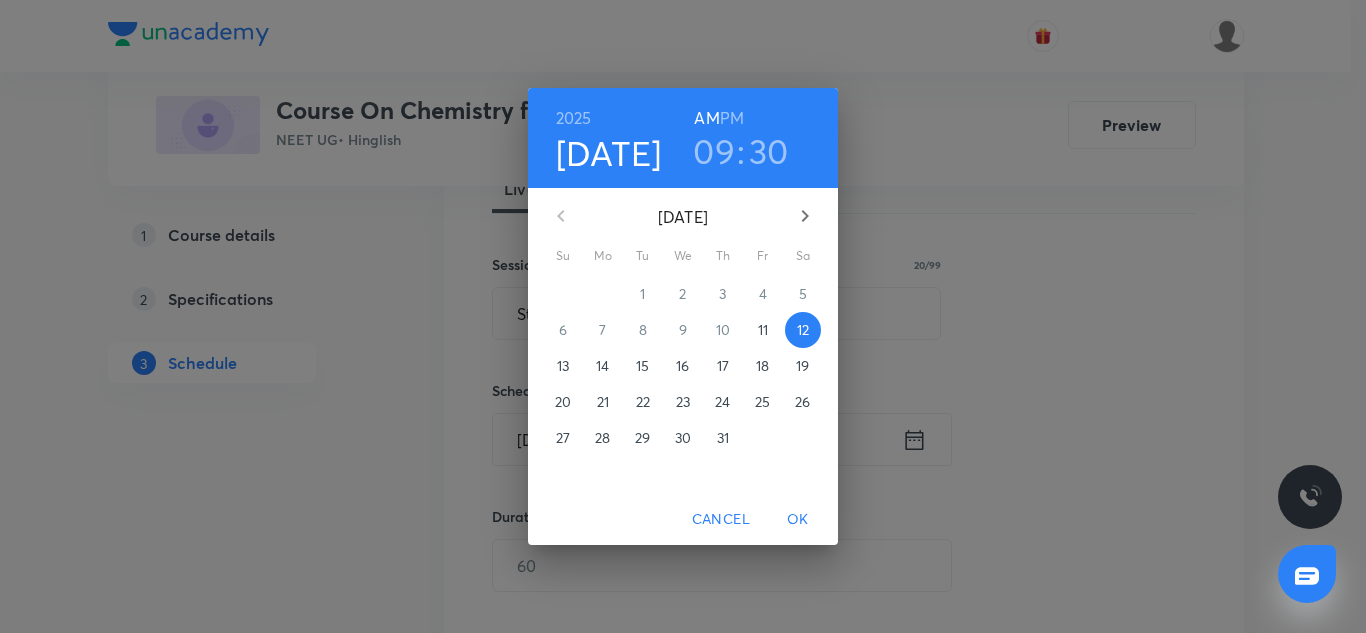 click on "OK" at bounding box center (798, 519) 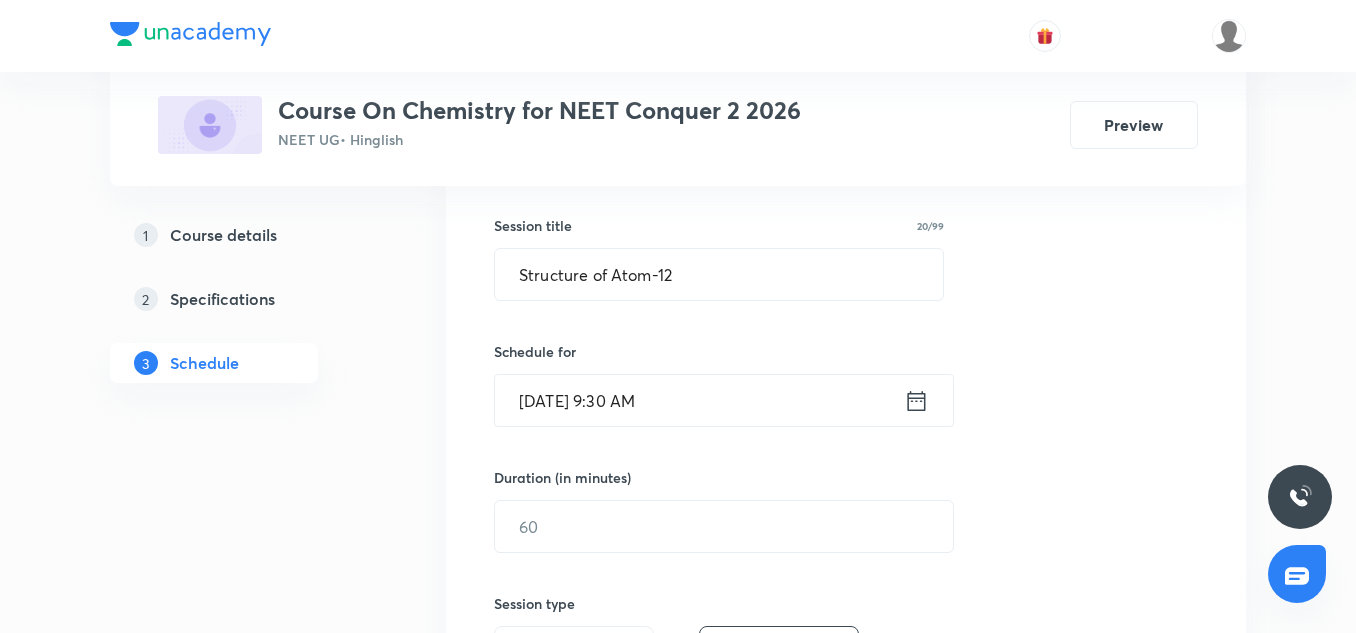 scroll, scrollTop: 353, scrollLeft: 0, axis: vertical 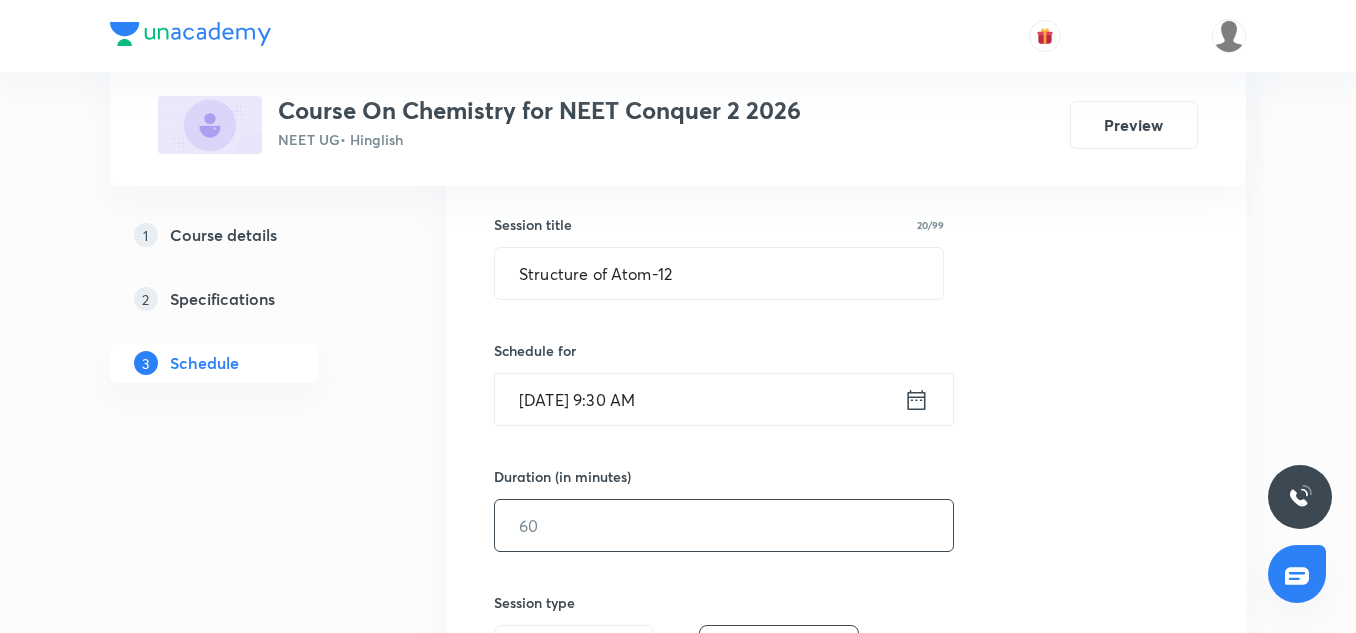 click at bounding box center [724, 525] 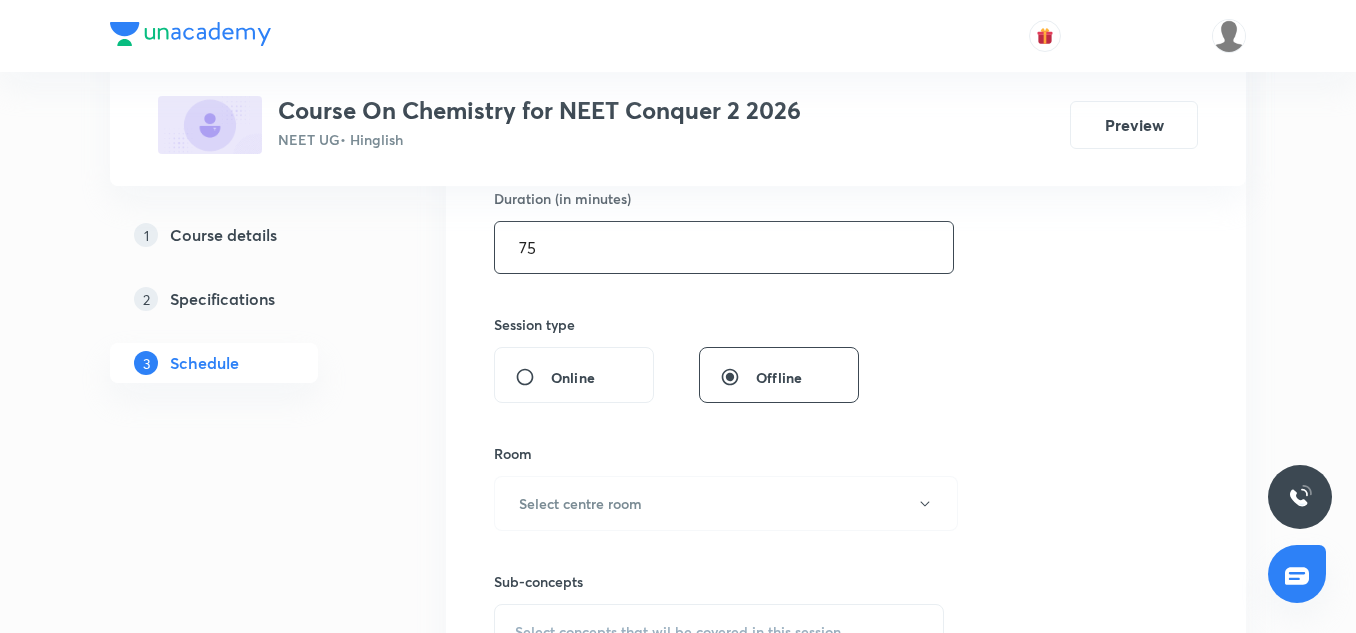 scroll, scrollTop: 632, scrollLeft: 0, axis: vertical 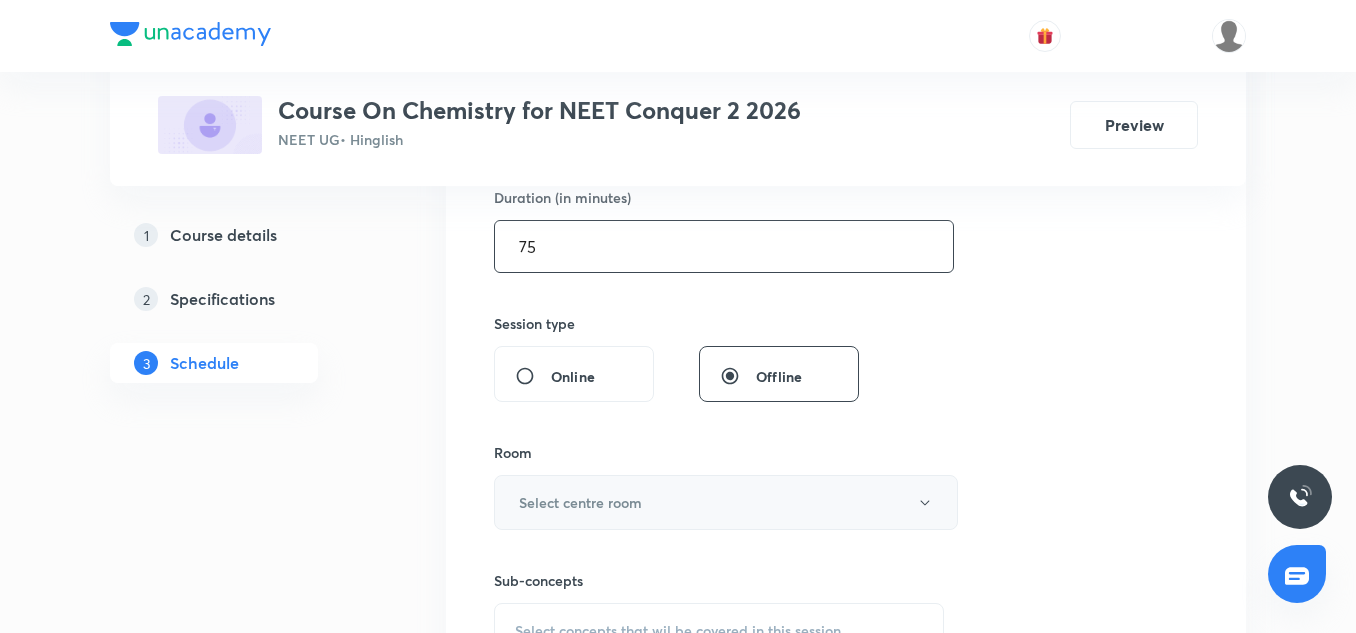 type on "75" 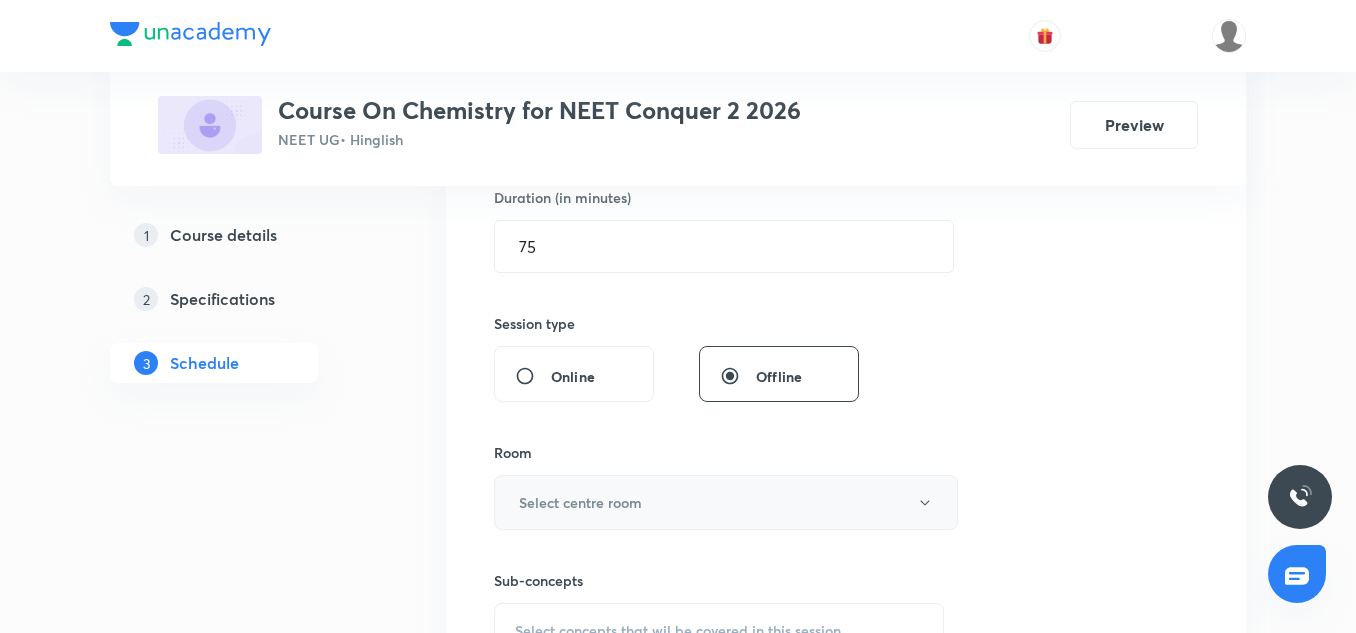 click on "Select centre room" at bounding box center [580, 502] 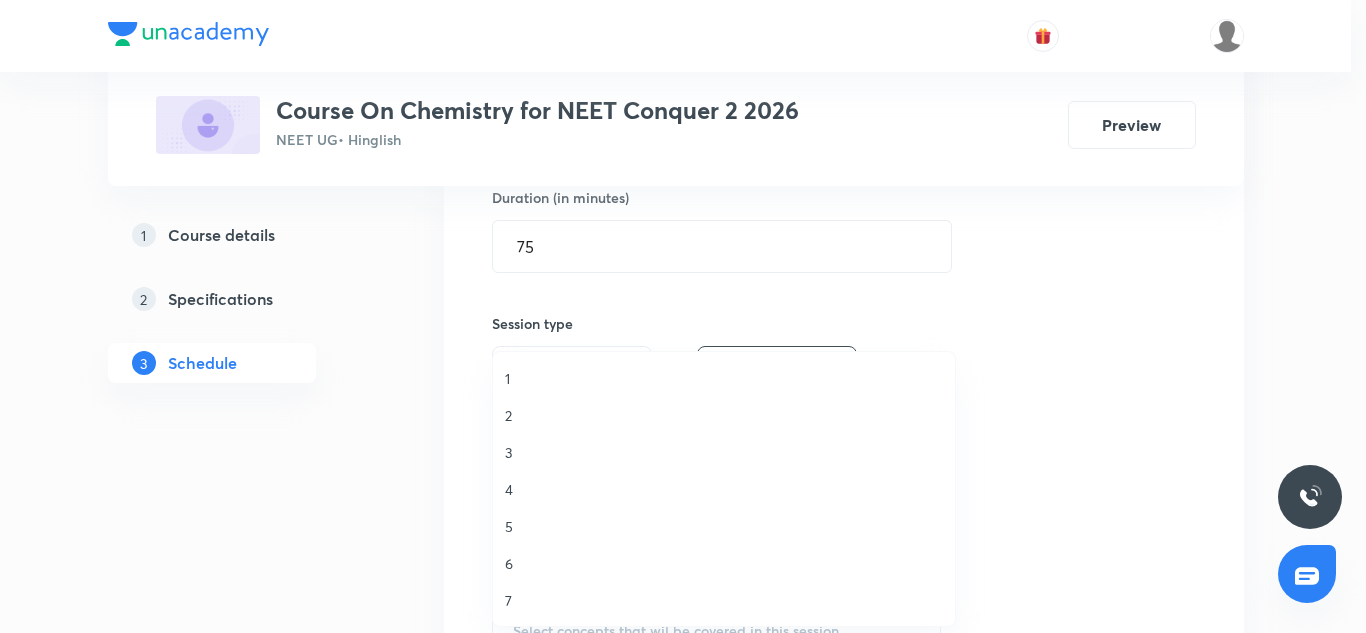 click on "6" at bounding box center (724, 563) 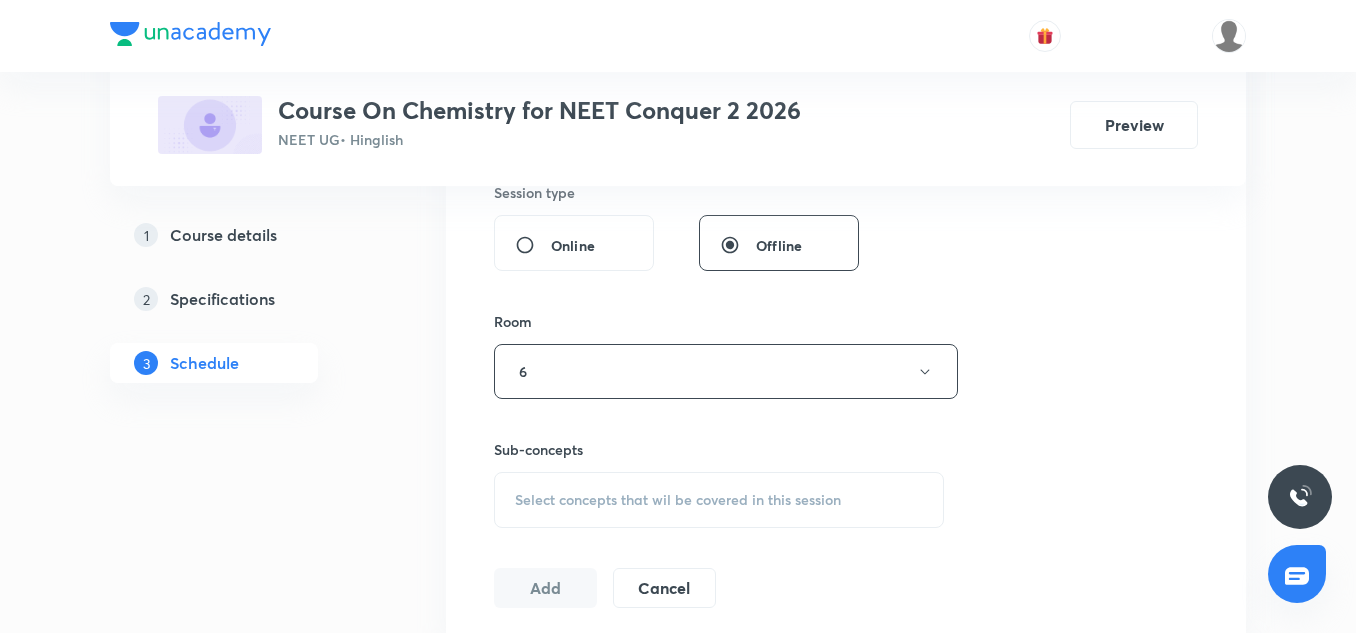 click on "Select concepts that wil be covered in this session" at bounding box center [678, 500] 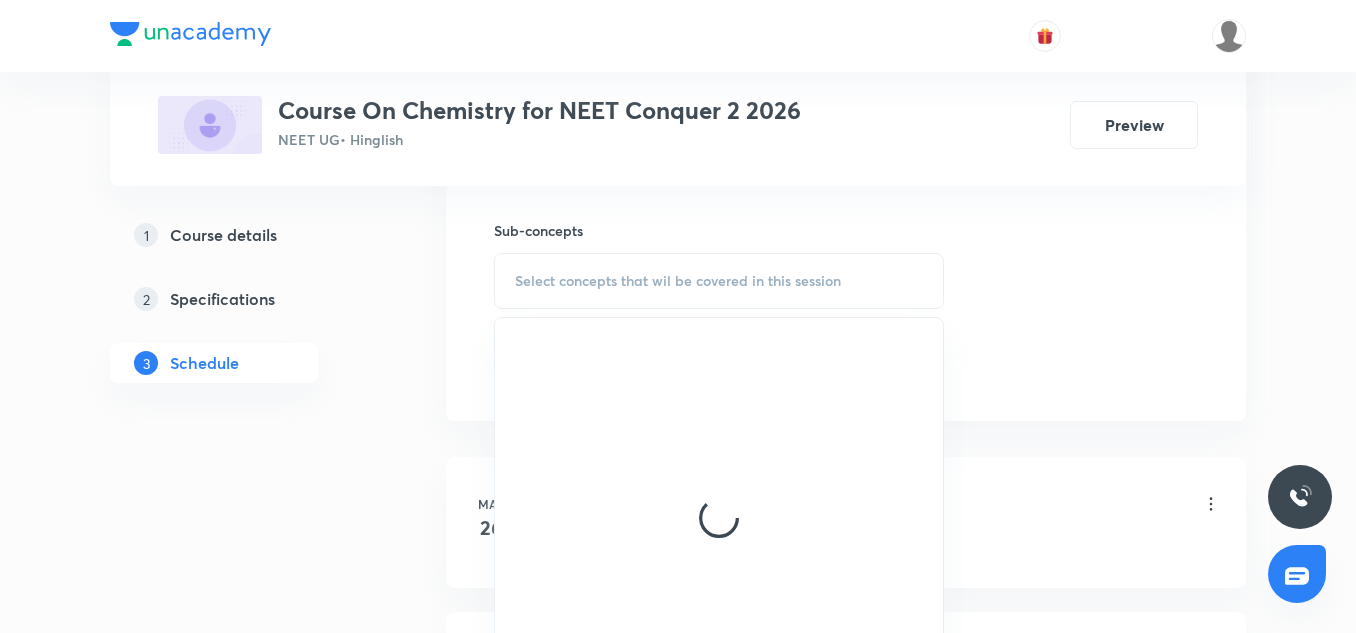 scroll, scrollTop: 1103, scrollLeft: 0, axis: vertical 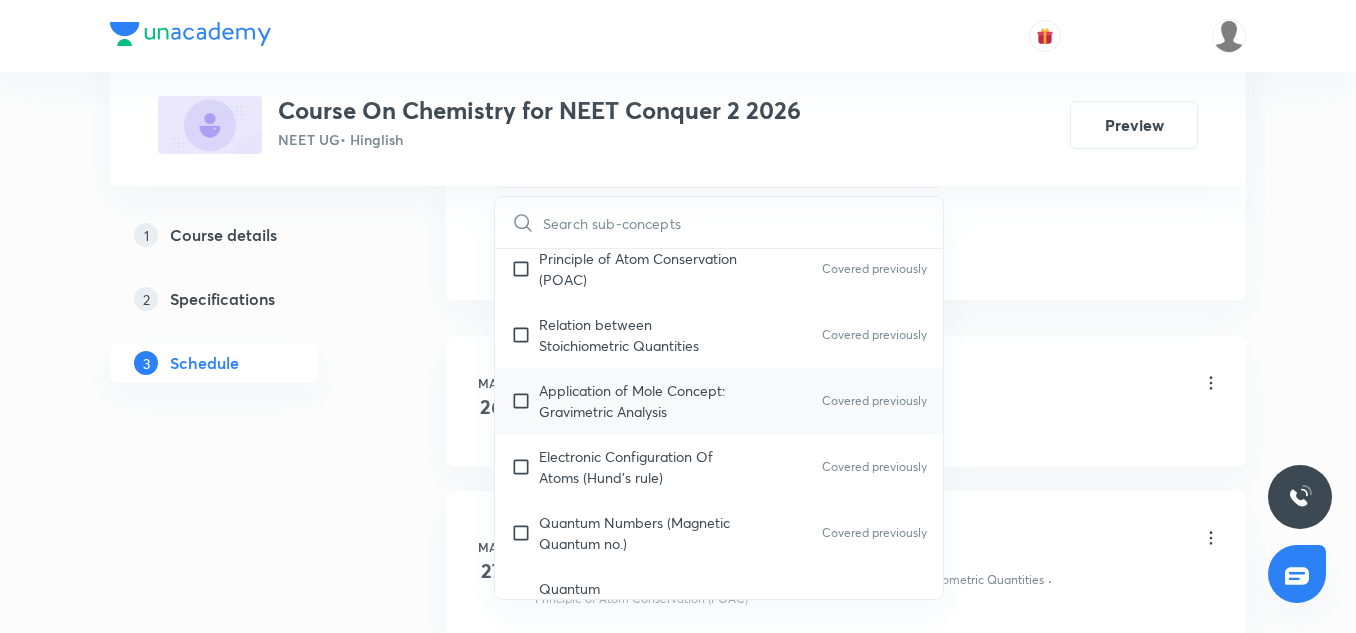 click on "Application of Mole Concept: Gravimetric Analysis" at bounding box center (640, 401) 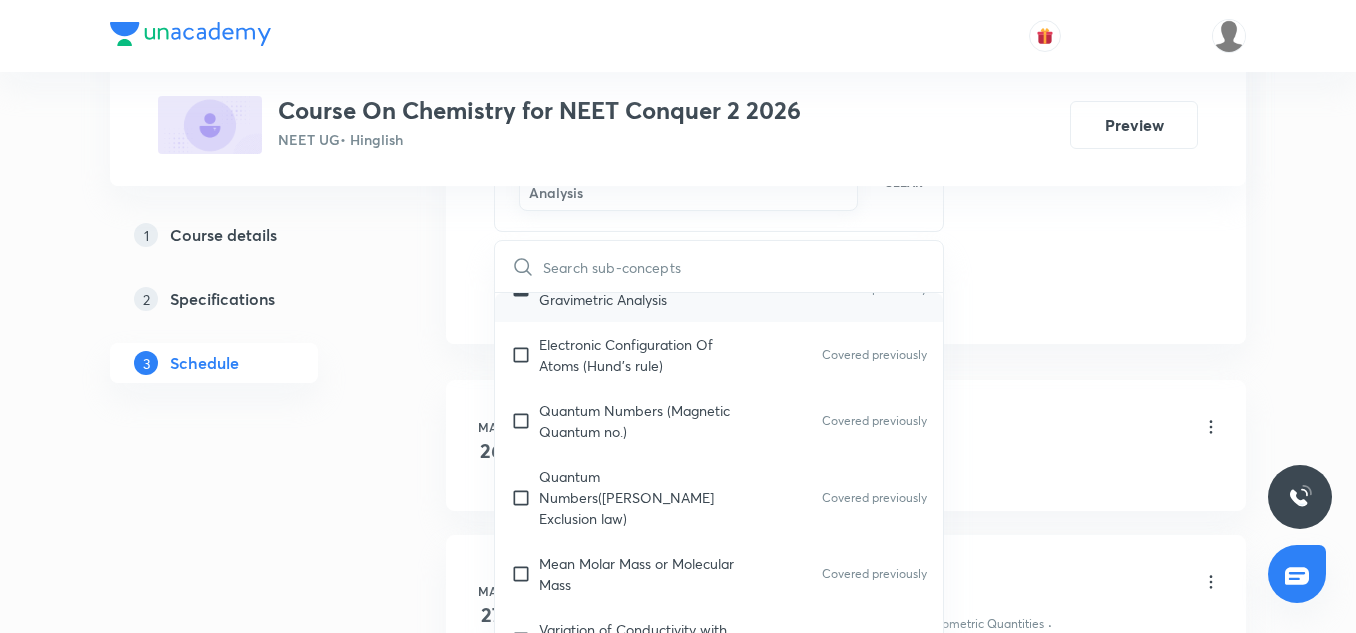 scroll, scrollTop: 397, scrollLeft: 0, axis: vertical 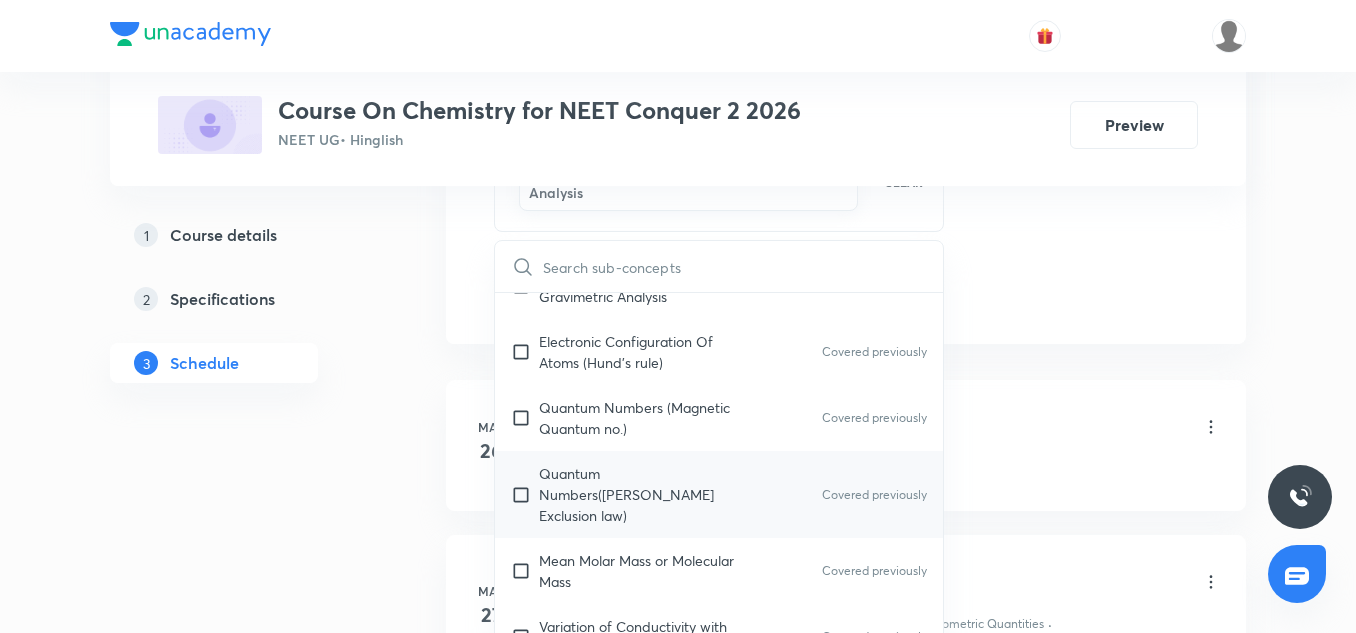 click on "Quantum Numbers([PERSON_NAME] Exclusion law)" at bounding box center [640, 494] 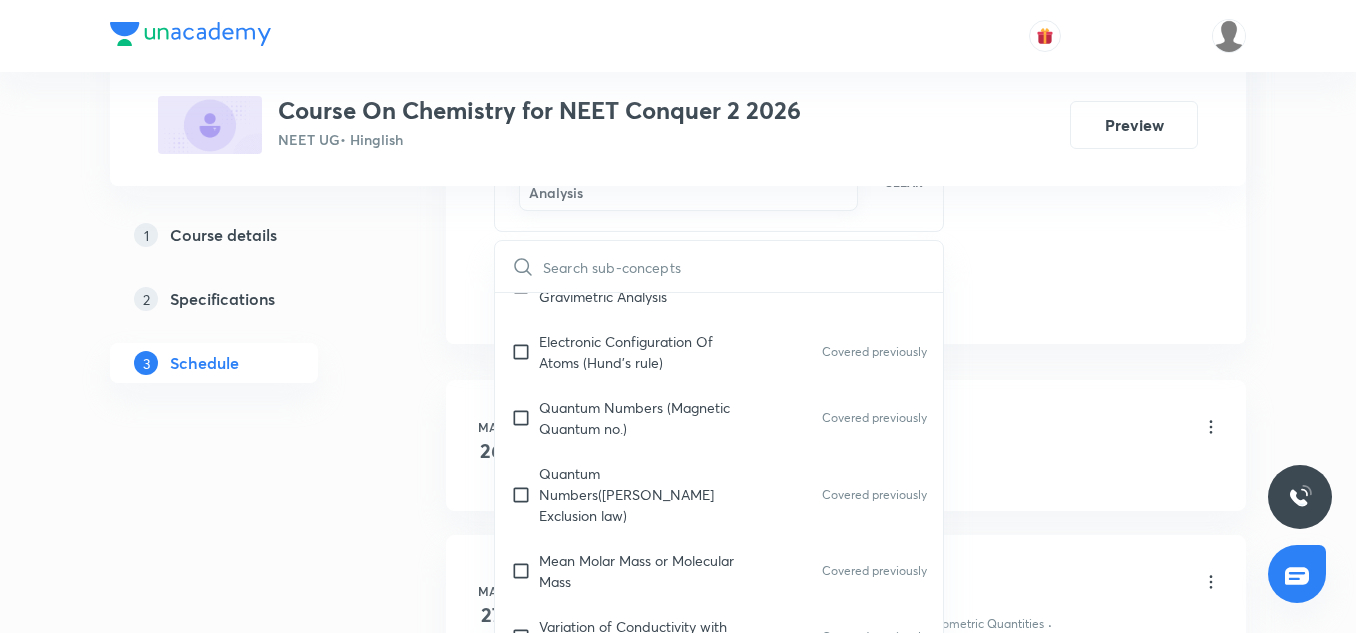 checkbox on "true" 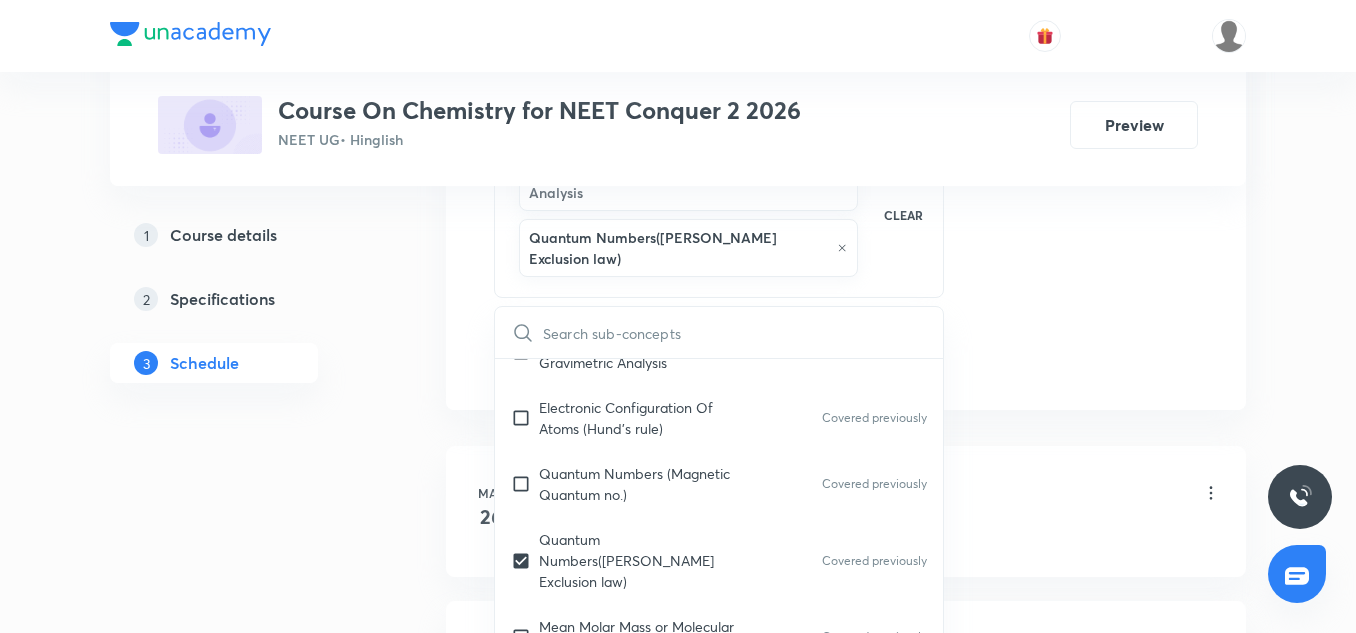 click on "Session  29 Live class Session title 20/99 Structure of Atom-12 ​ Schedule for [DATE] 9:30 AM ​ Duration (in minutes) 75 ​   Session type Online Offline Room 6 Sub-concepts Application of Mole Concept: Gravimetric Analysis Quantum Numbers([PERSON_NAME] Exclusion law) CLEAR ​ General Topics & Mole Concept Basic Concepts Covered previously Mole – Basic Introduction Covered previously Percentage Composition Stoichiometry Covered previously Principle of Atom Conservation (POAC) Covered previously Relation between Stoichiometric Quantities Covered previously Application of Mole Concept: Gravimetric Analysis Covered previously Electronic Configuration Of Atoms (Hund's rule) Covered previously  Quantum Numbers (Magnetic Quantum no.) Covered previously Quantum Numbers([PERSON_NAME] Exclusion law) Covered previously Mean [MEDICAL_DATA] Mass or Molecular Mass Covered previously Variation of Conductivity with Concentration Covered previously Mechanism of Corrosion Covered previously Atomic Structure Discovery Of Electron pH" at bounding box center [846, -147] 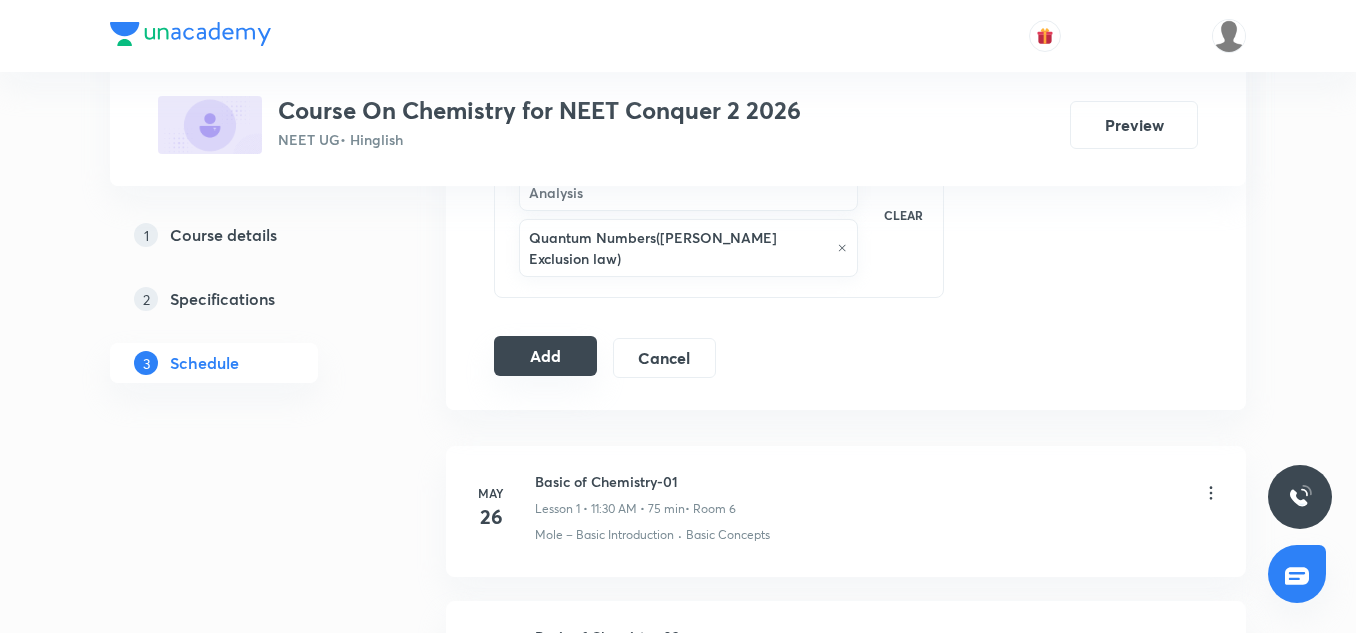 click on "Add" at bounding box center (545, 356) 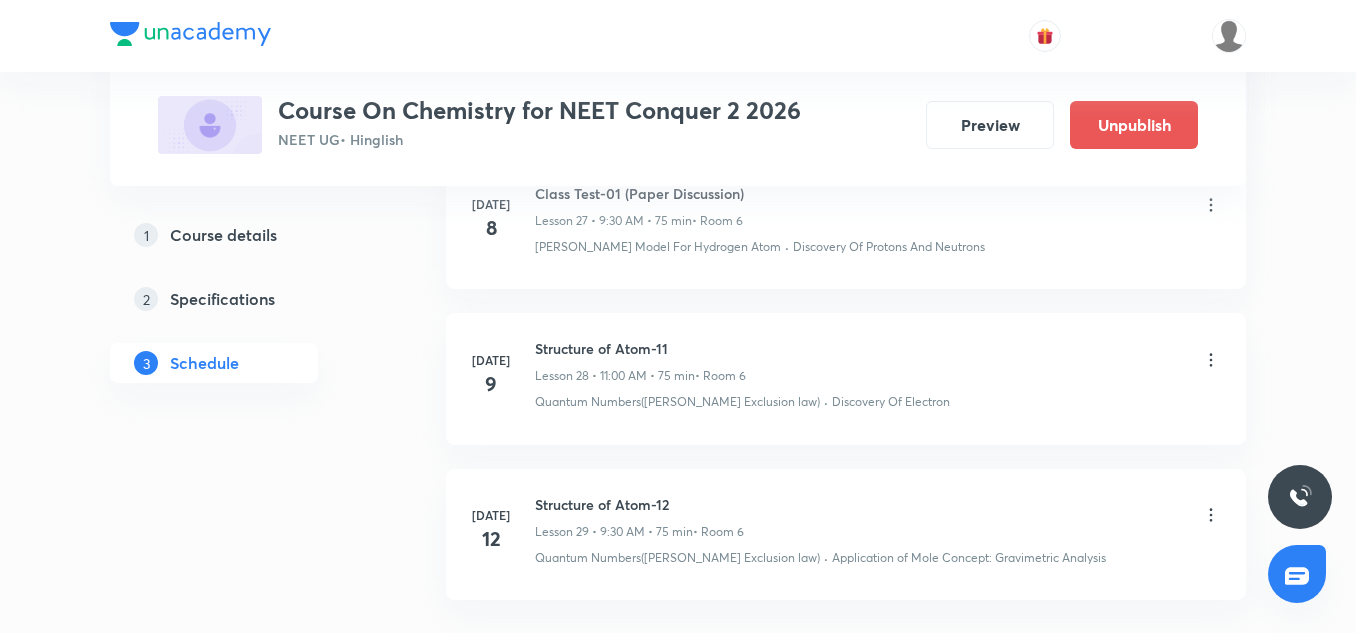 scroll, scrollTop: 4611, scrollLeft: 0, axis: vertical 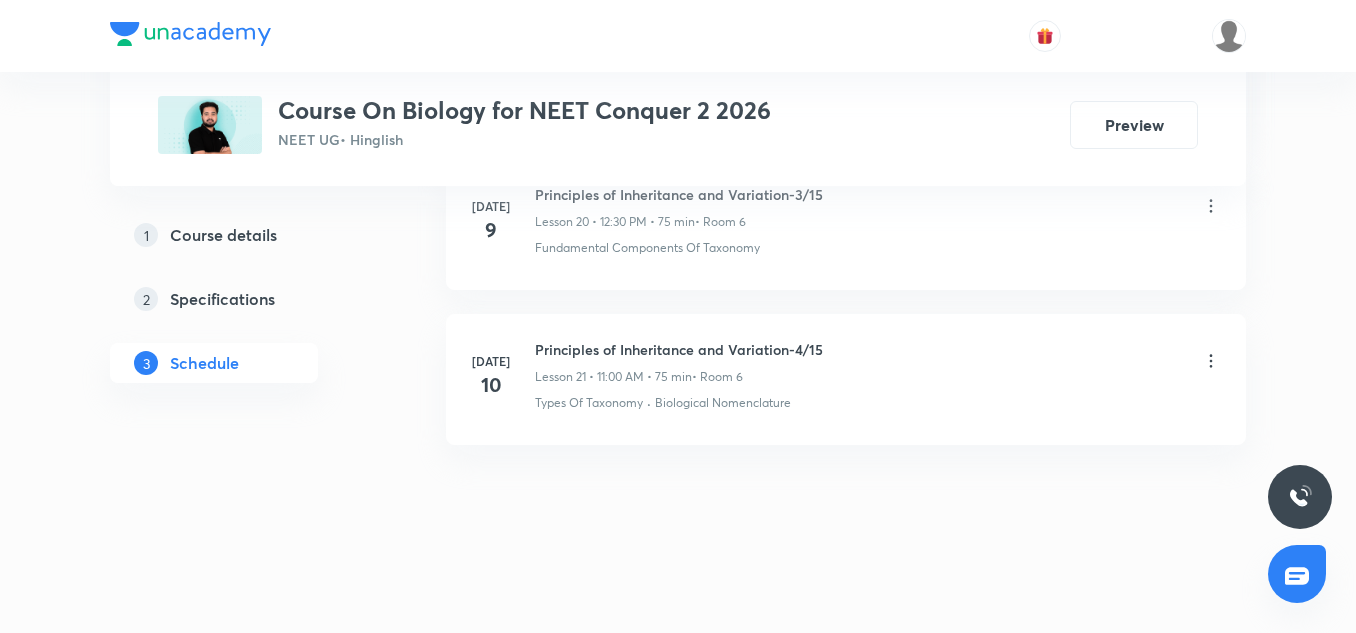 click on "Principles of Inheritance and Variation-4/15" at bounding box center (679, 349) 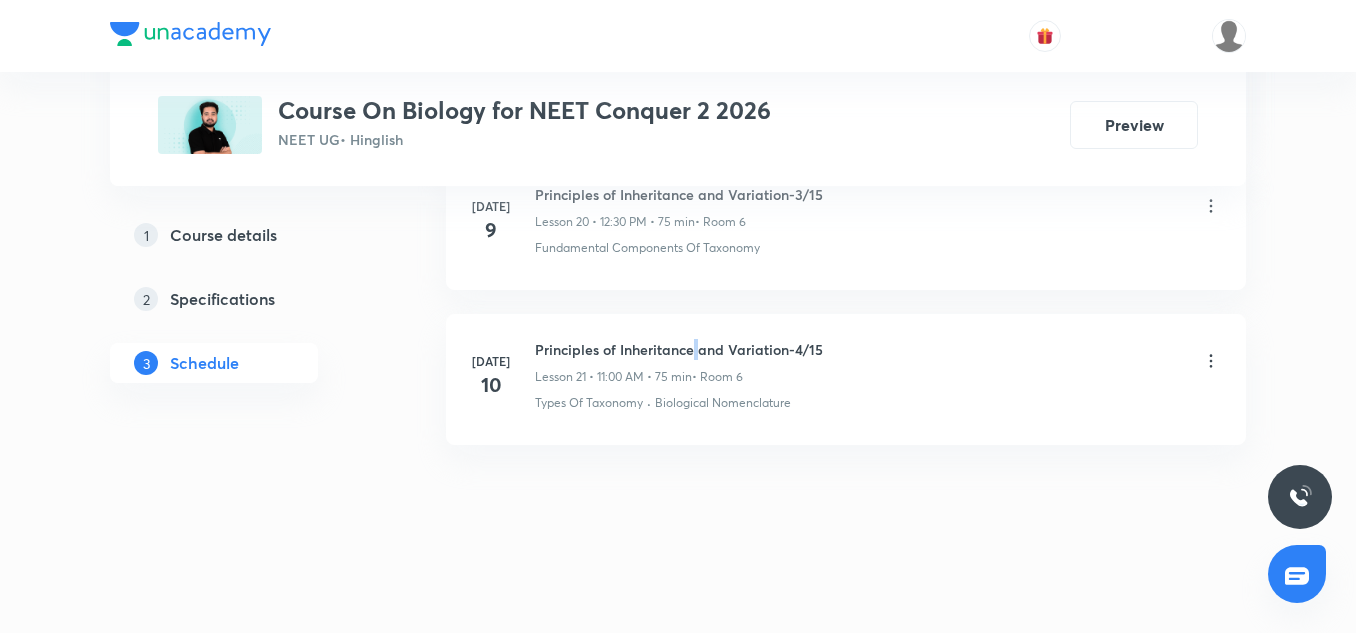 click on "Principles of Inheritance and Variation-4/15" at bounding box center [679, 349] 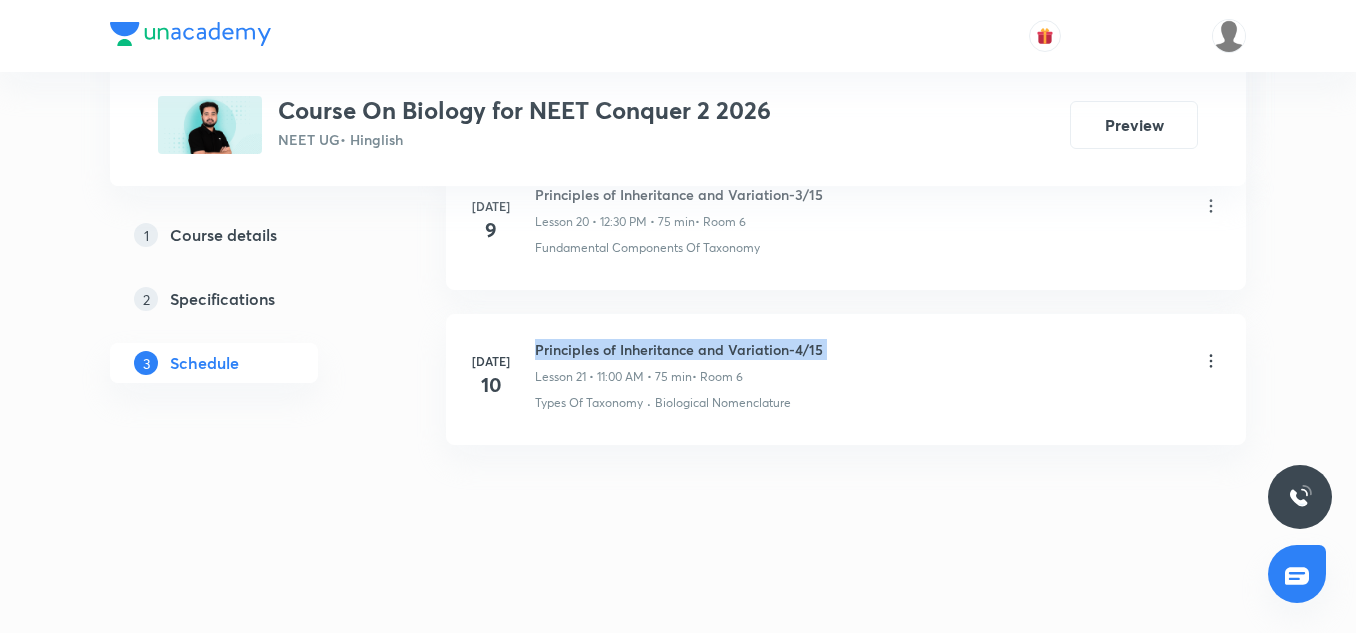 click on "Principles of Inheritance and Variation-4/15" at bounding box center [679, 349] 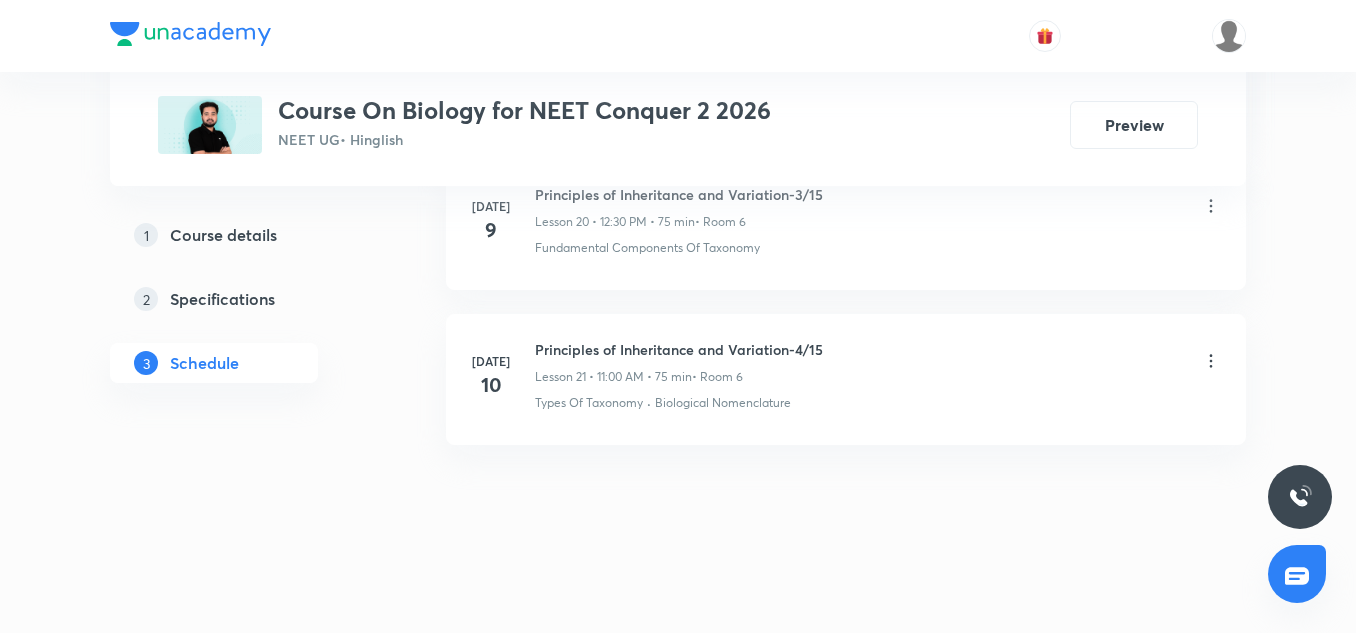 click 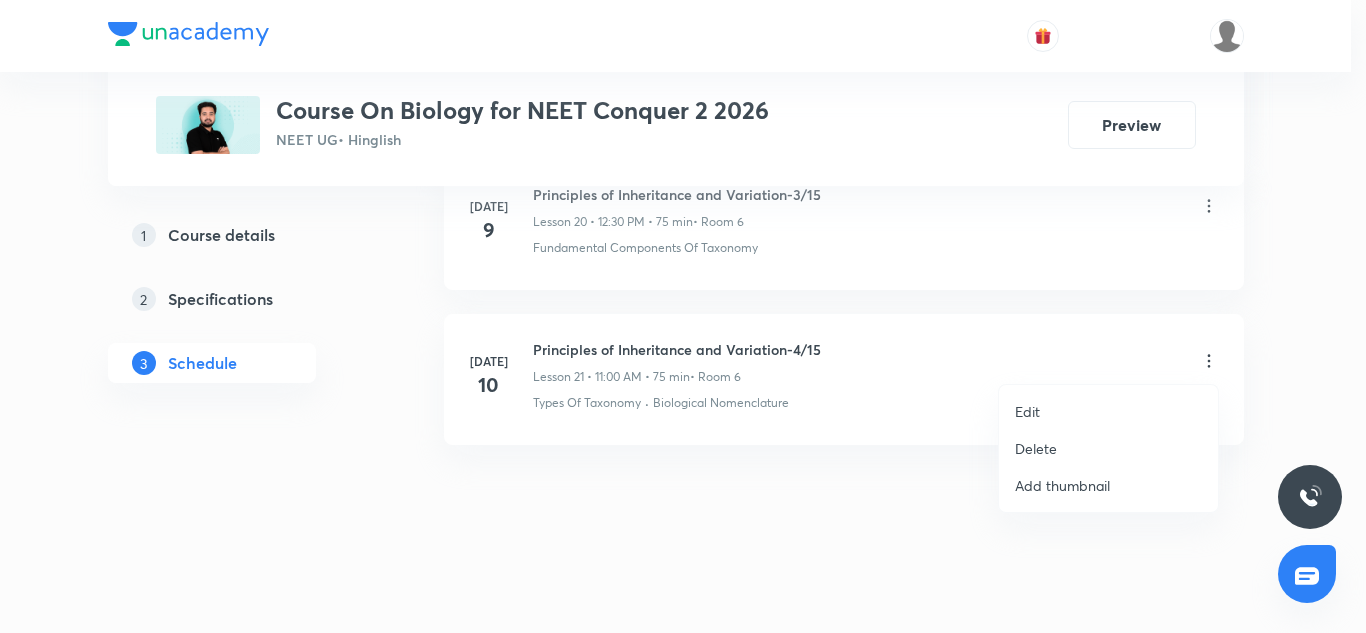 click on "Edit" at bounding box center (1027, 411) 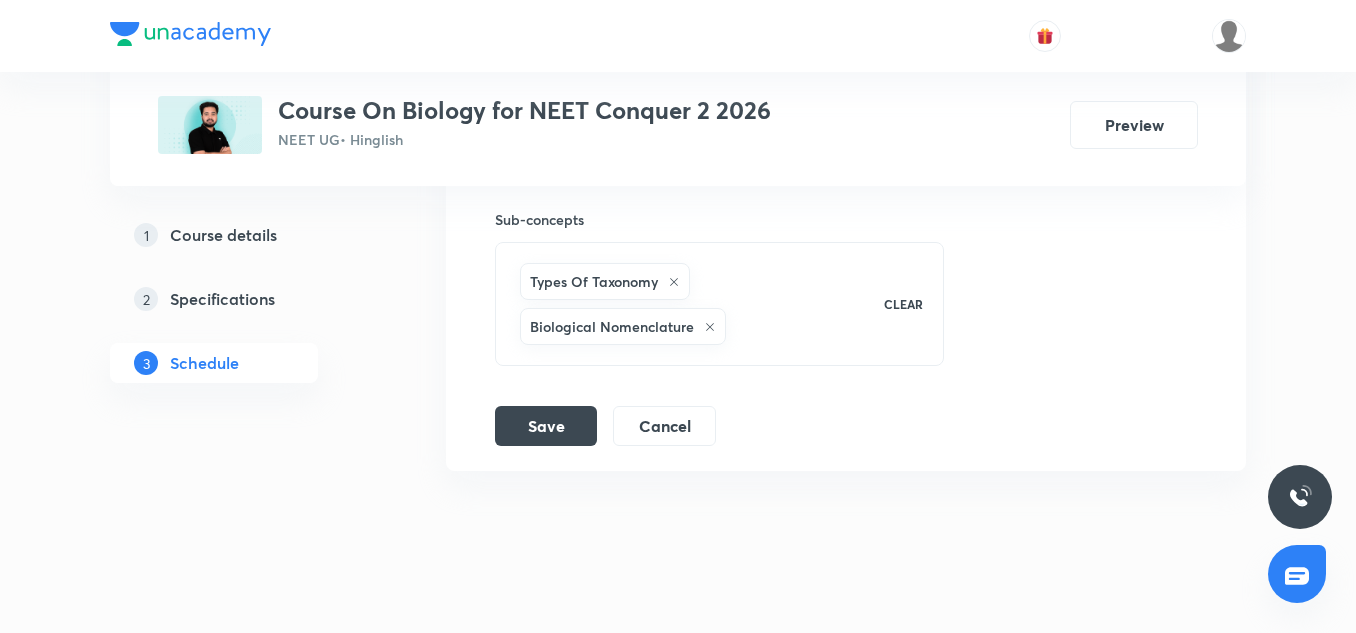 scroll, scrollTop: 4127, scrollLeft: 0, axis: vertical 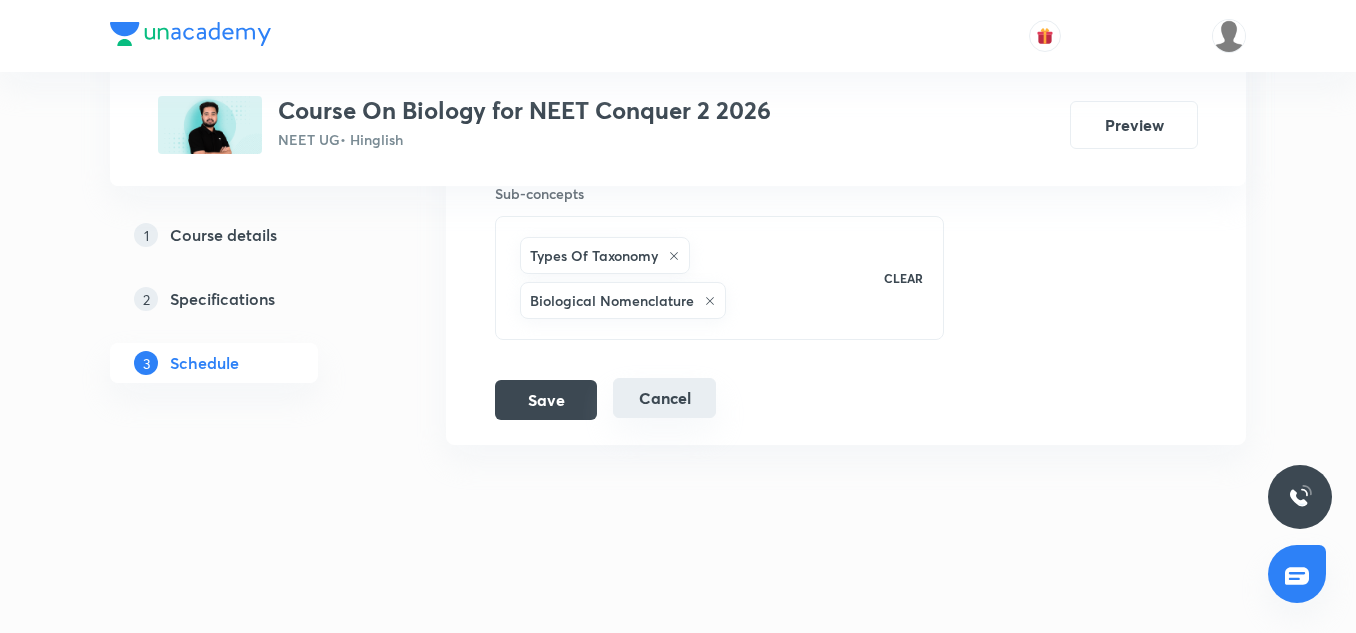 click on "Cancel" at bounding box center [664, 398] 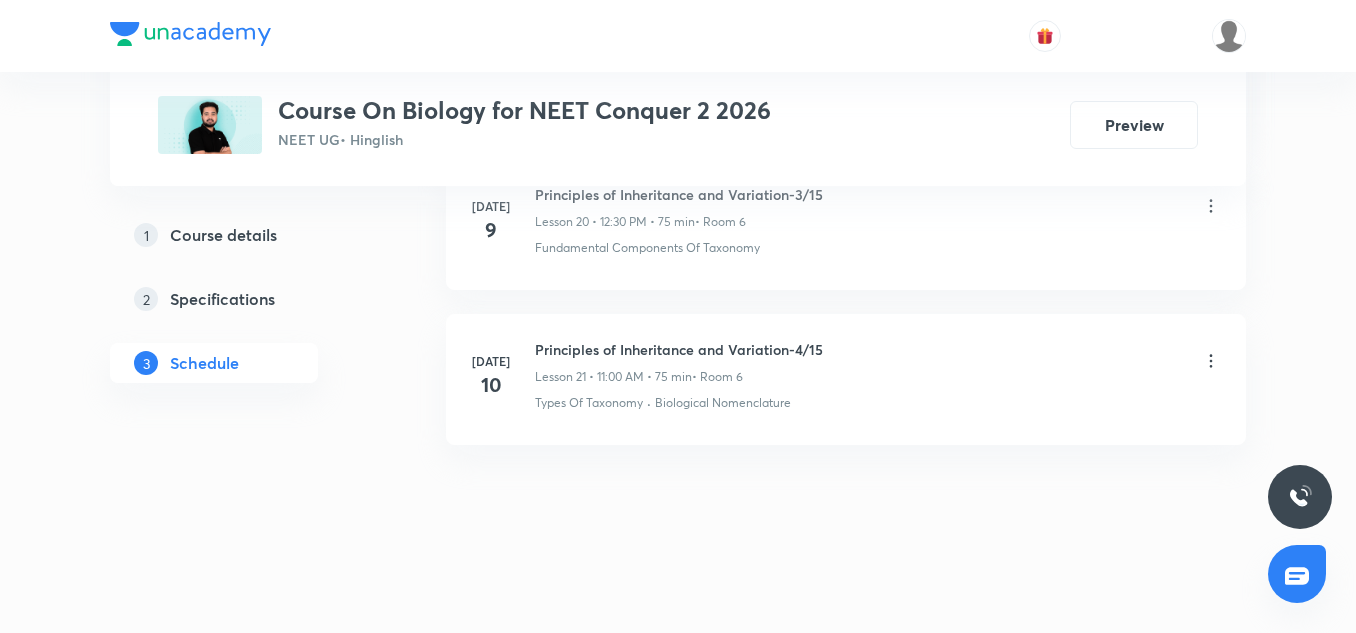 scroll, scrollTop: 3277, scrollLeft: 0, axis: vertical 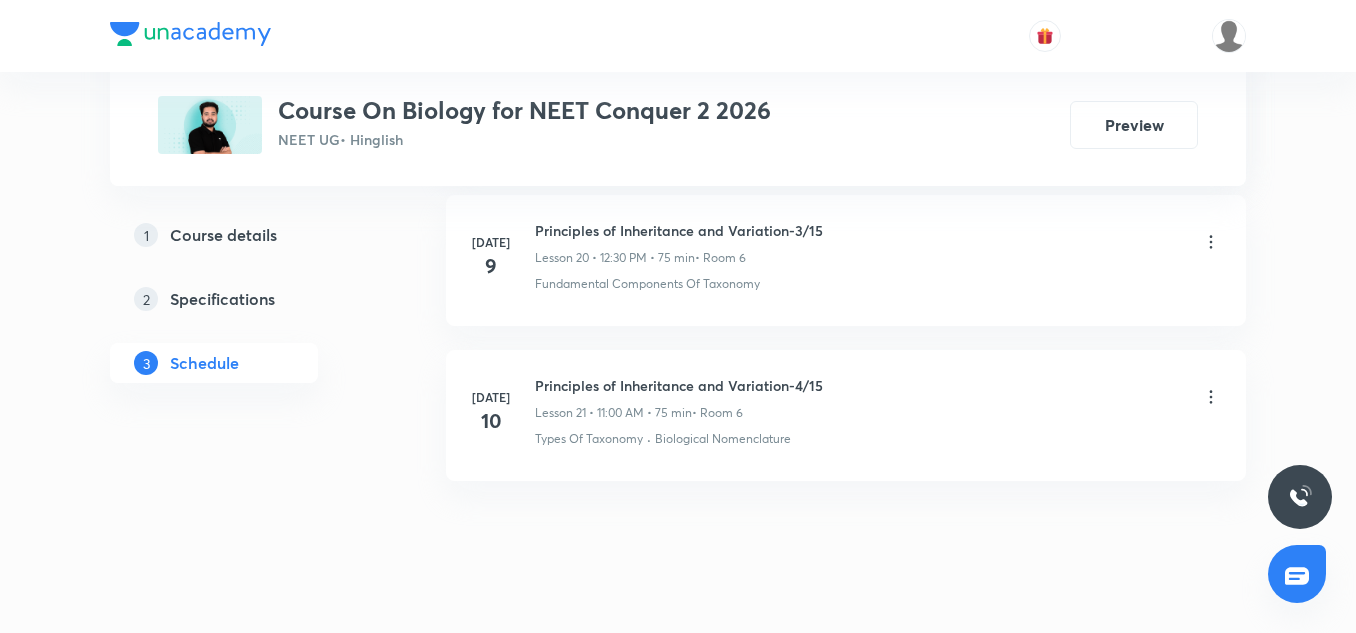 click on "Principles of Inheritance and Variation-4/15" at bounding box center (679, 385) 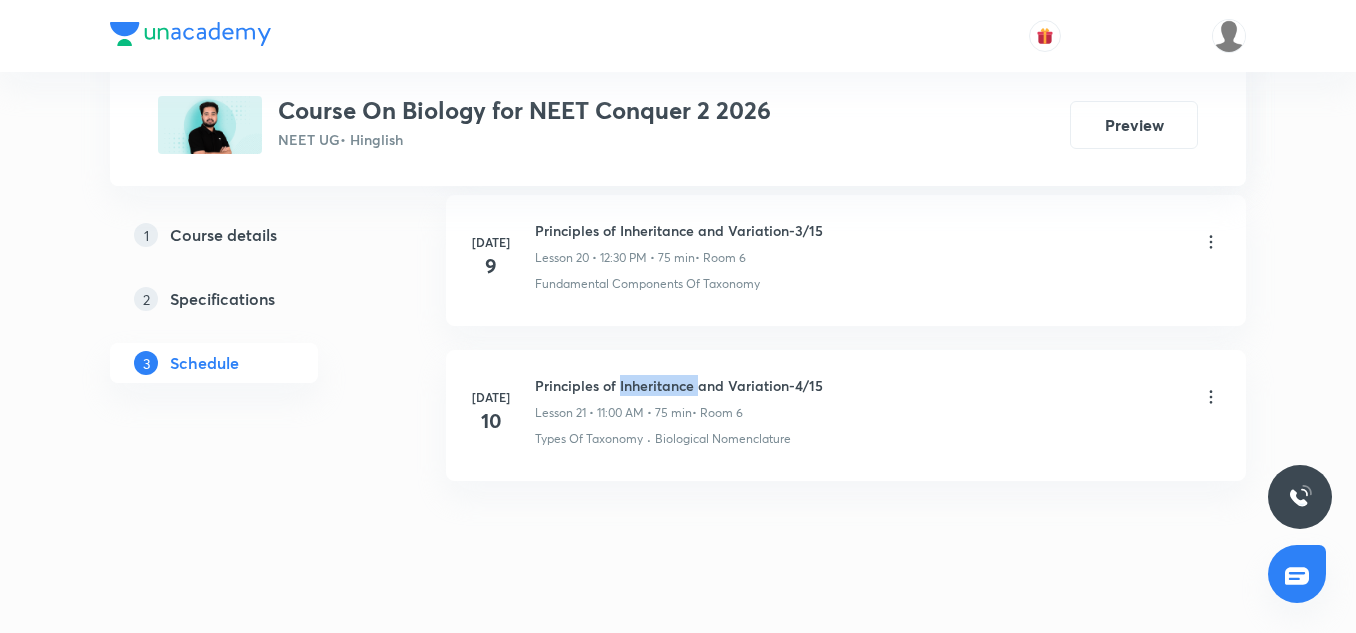 click on "Principles of Inheritance and Variation-4/15" at bounding box center [679, 385] 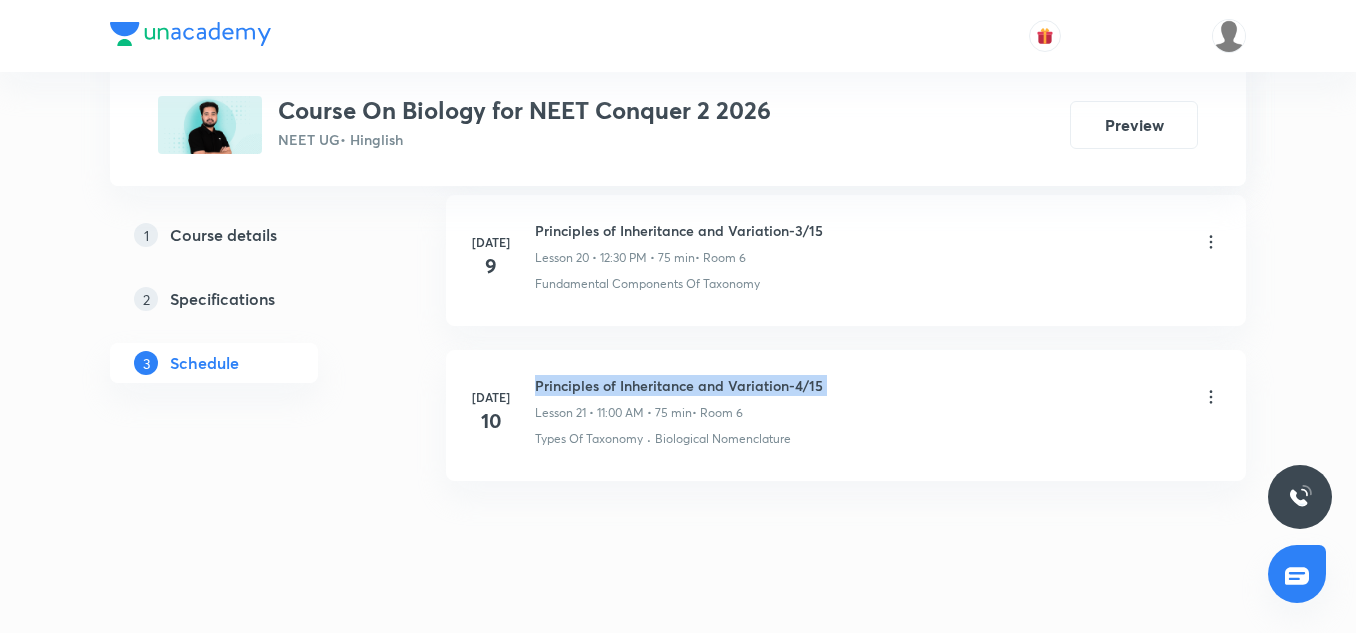click on "Principles of Inheritance and Variation-4/15" at bounding box center [679, 385] 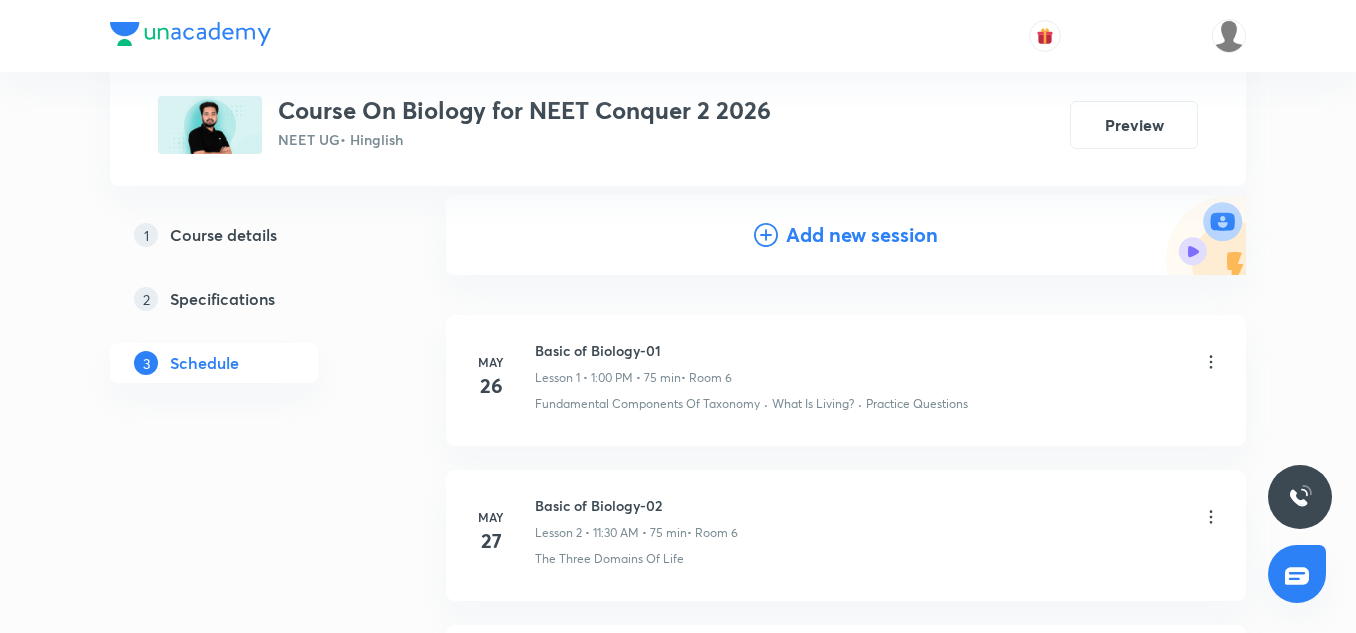 scroll, scrollTop: 216, scrollLeft: 0, axis: vertical 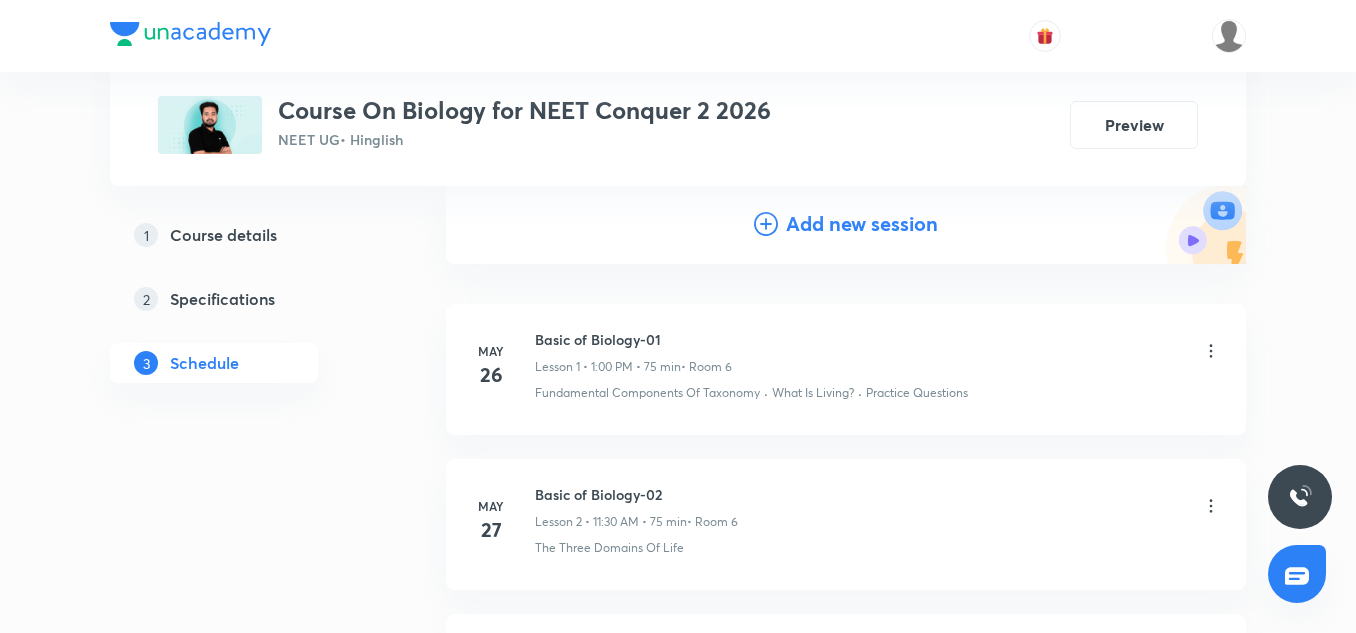 click on "Add new session" at bounding box center (862, 224) 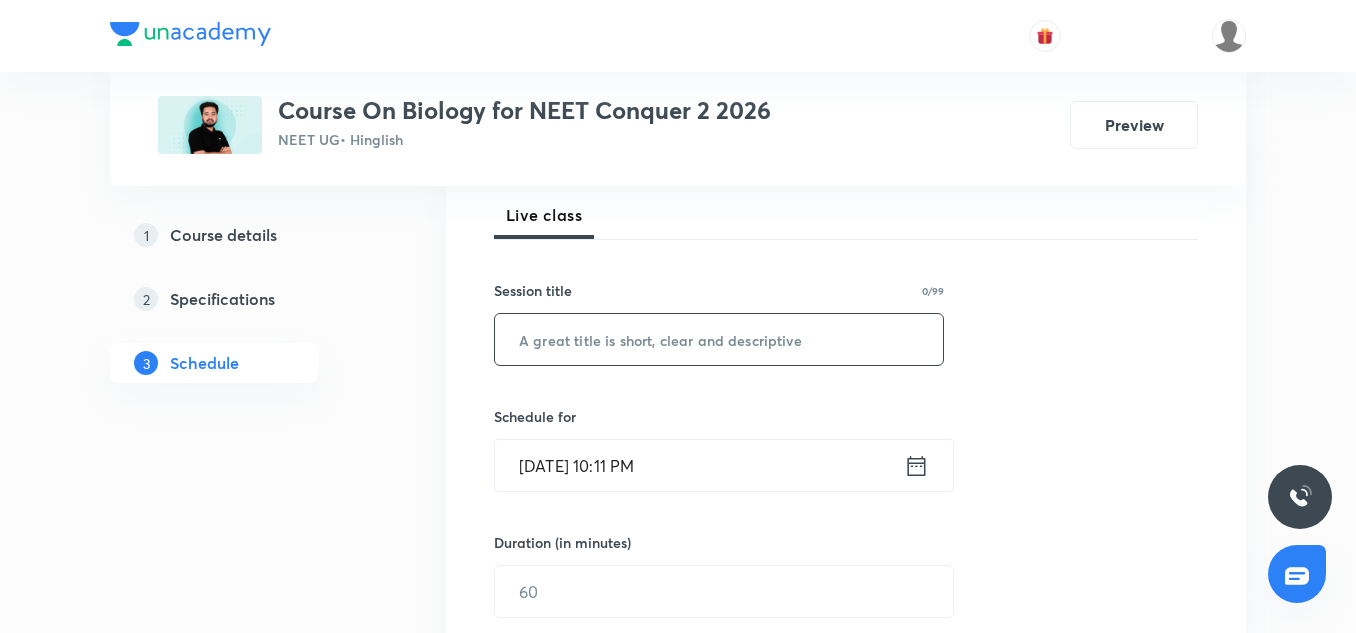 scroll, scrollTop: 288, scrollLeft: 0, axis: vertical 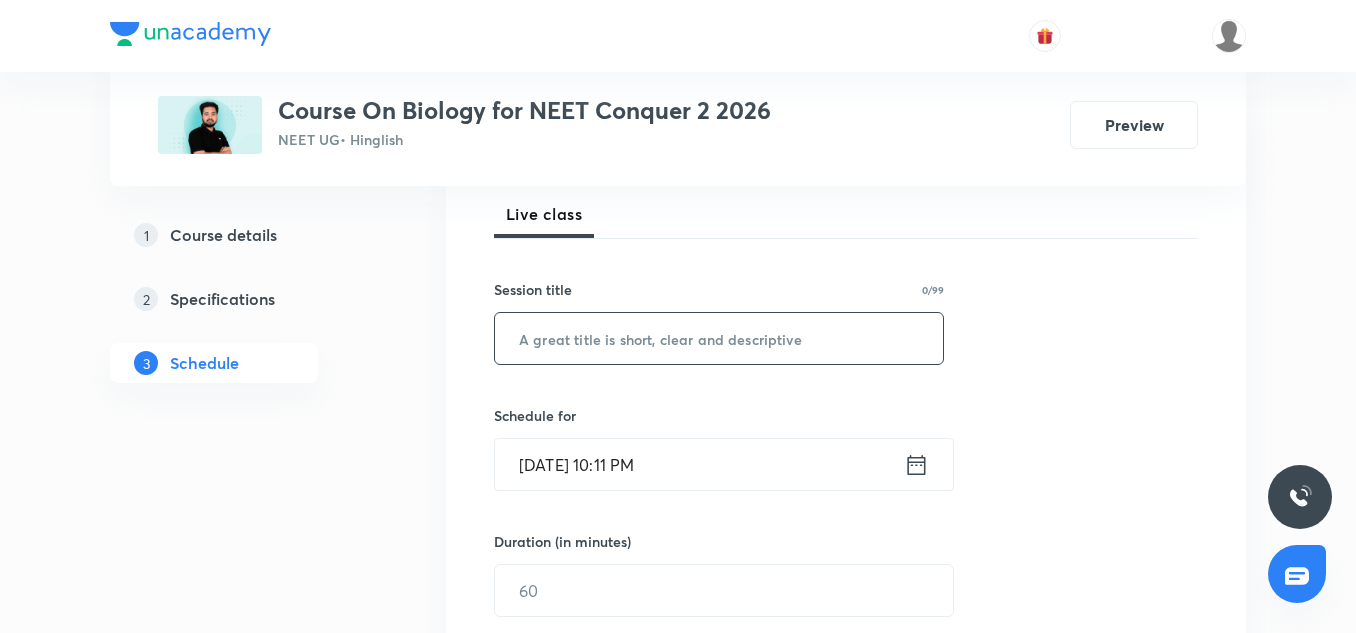 click at bounding box center (719, 338) 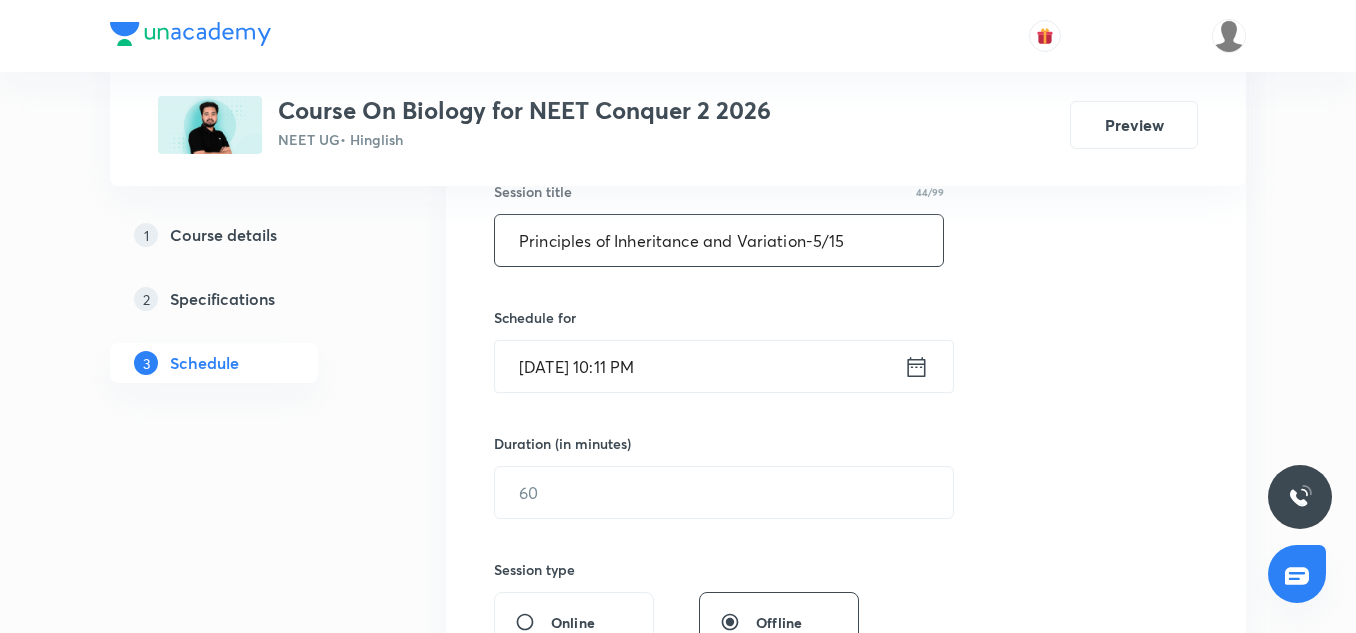 scroll, scrollTop: 388, scrollLeft: 0, axis: vertical 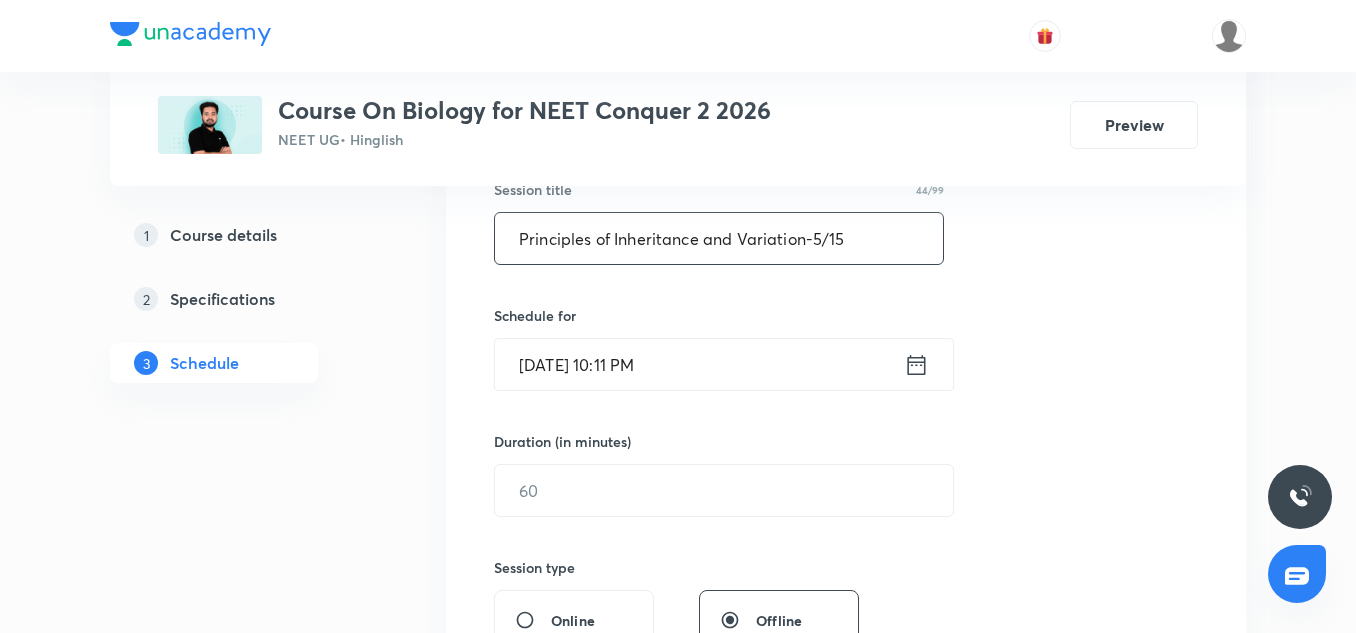 type on "Principles of Inheritance and Variation-5/15" 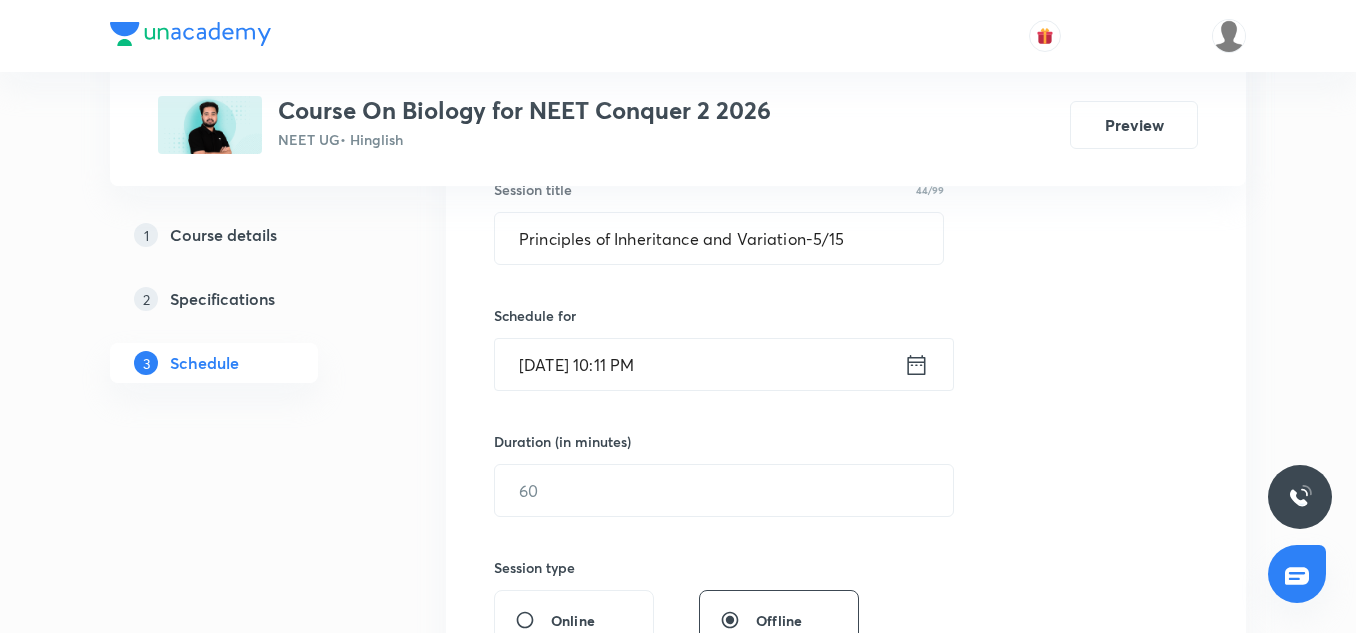 click on "Jul 11, 2025, 10:11 PM" at bounding box center [699, 364] 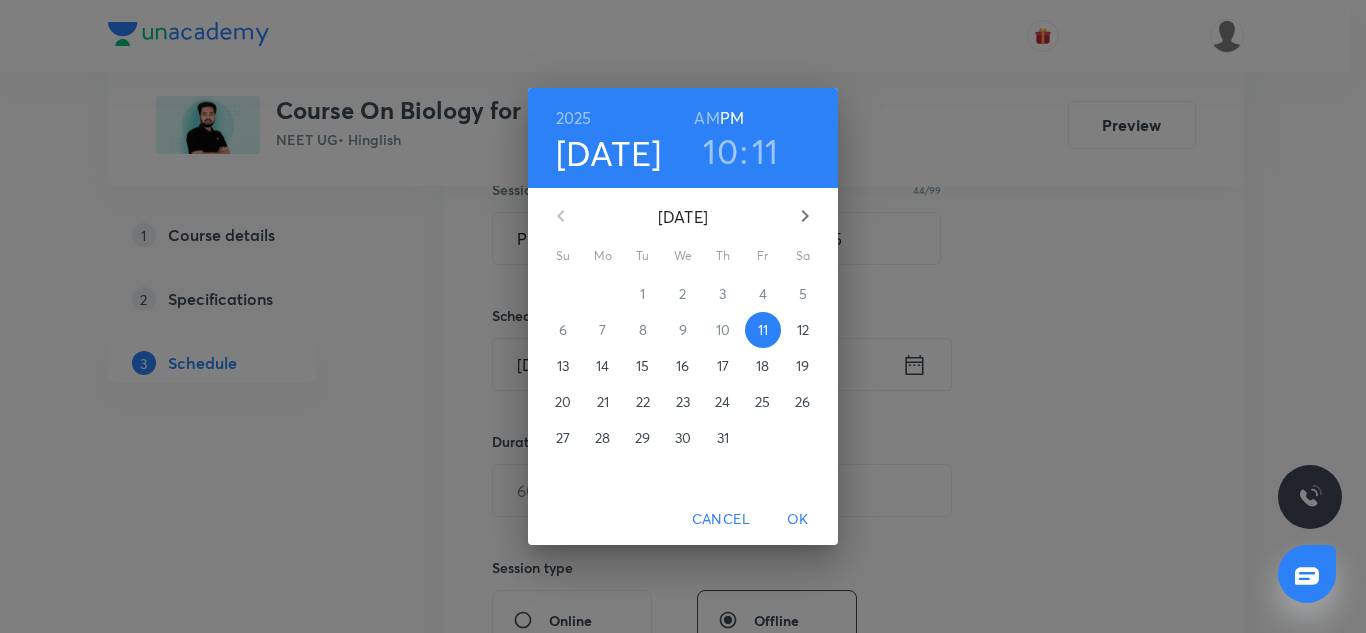 click on "12" at bounding box center [803, 330] 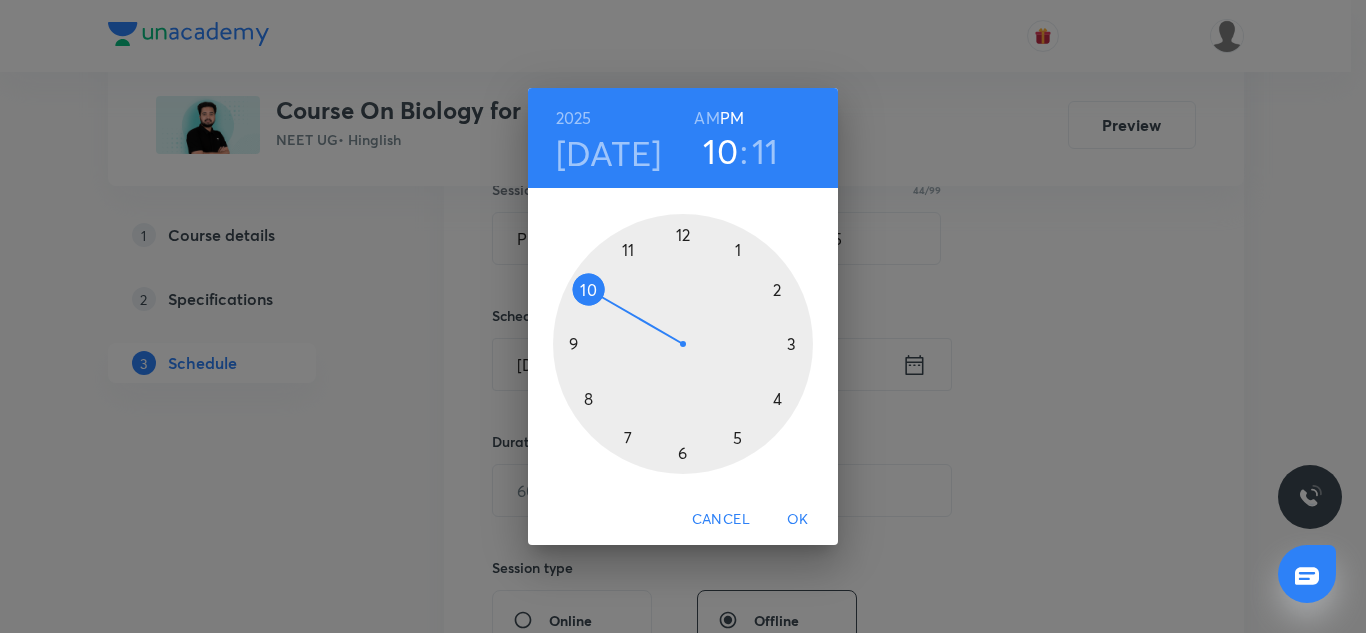 click at bounding box center (683, 344) 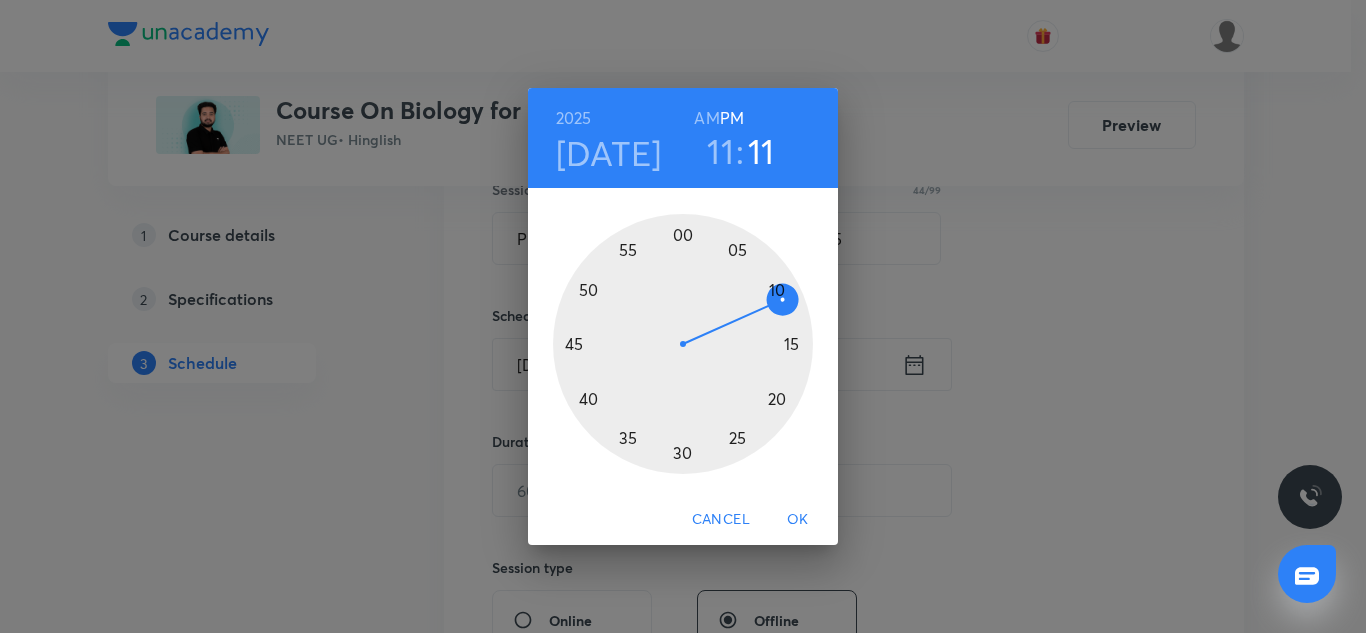 click at bounding box center [683, 344] 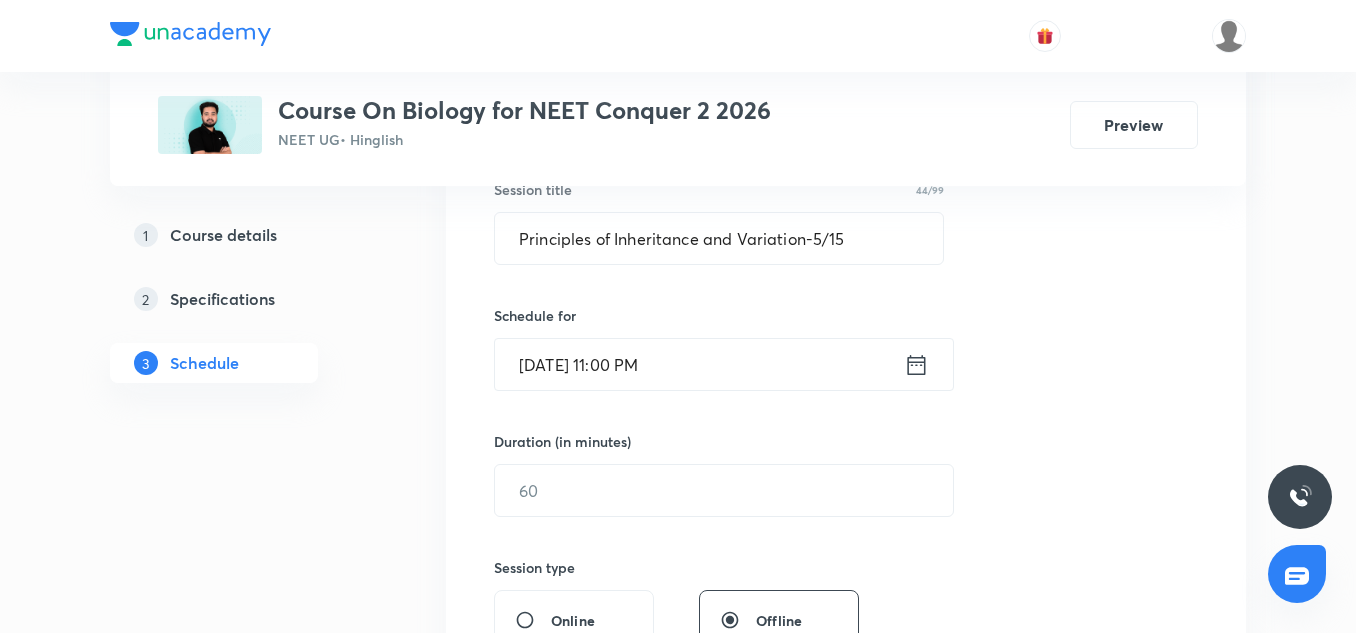 click on "Jul 12, 2025, 11:00 PM" at bounding box center (699, 364) 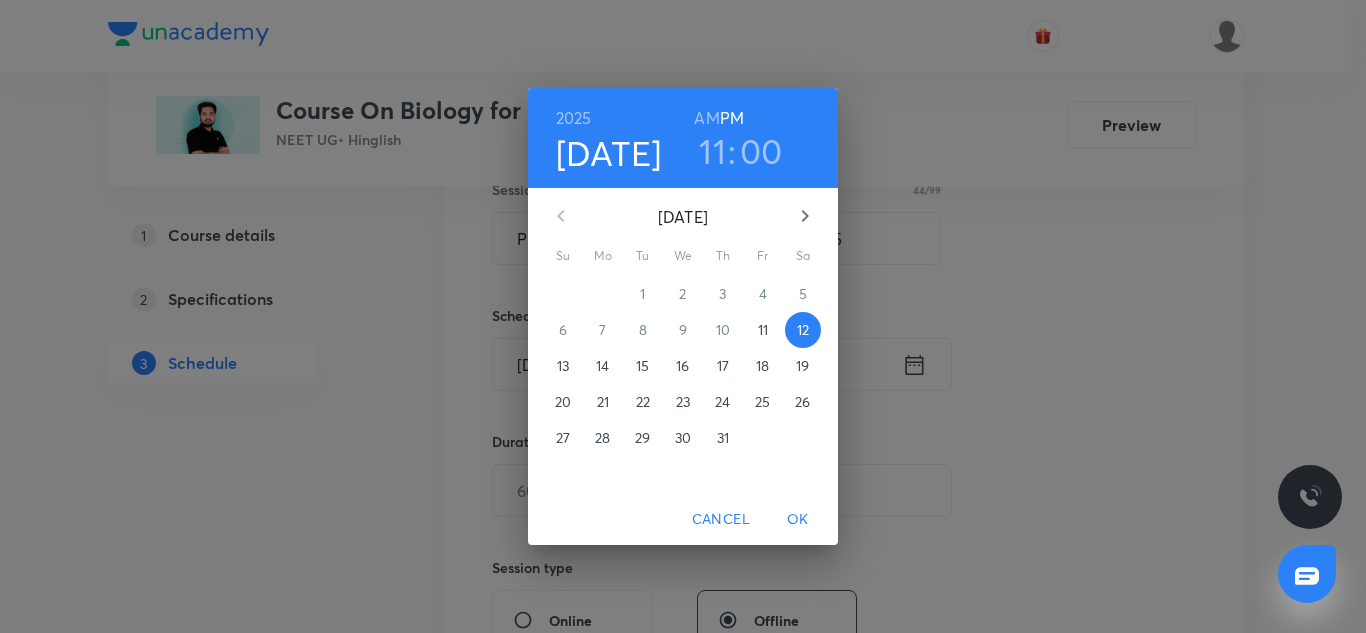 click on "AM" at bounding box center [706, 118] 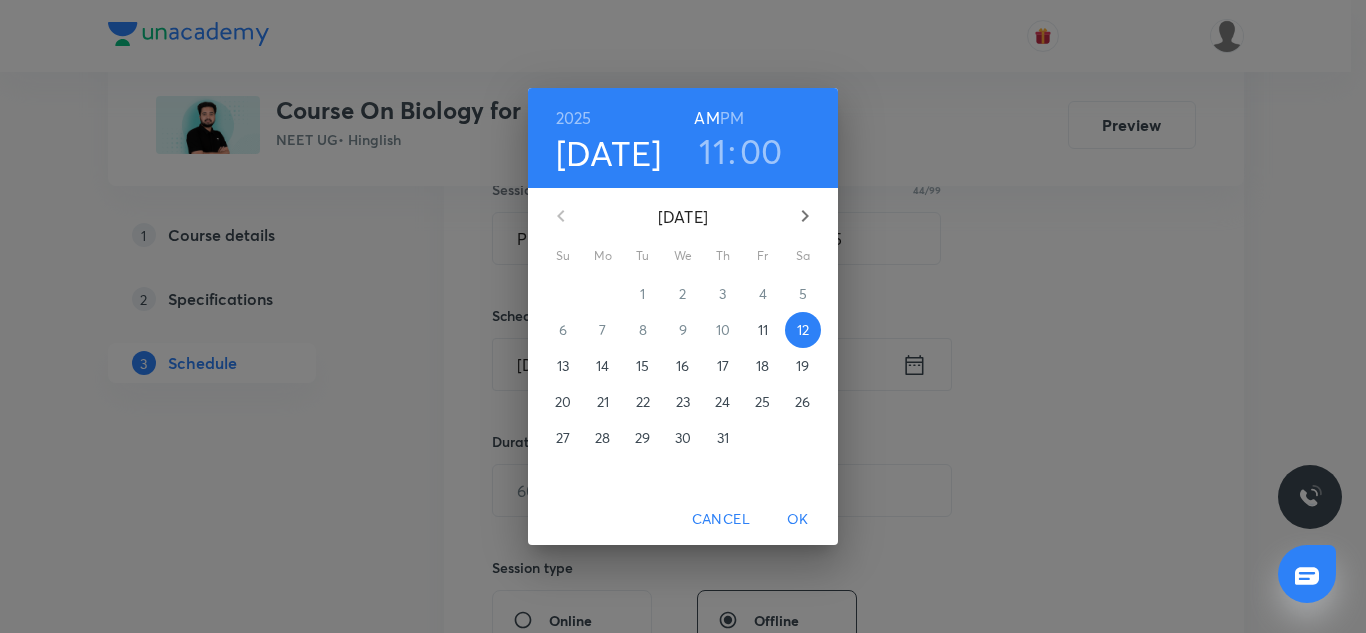 click on "OK" at bounding box center [798, 519] 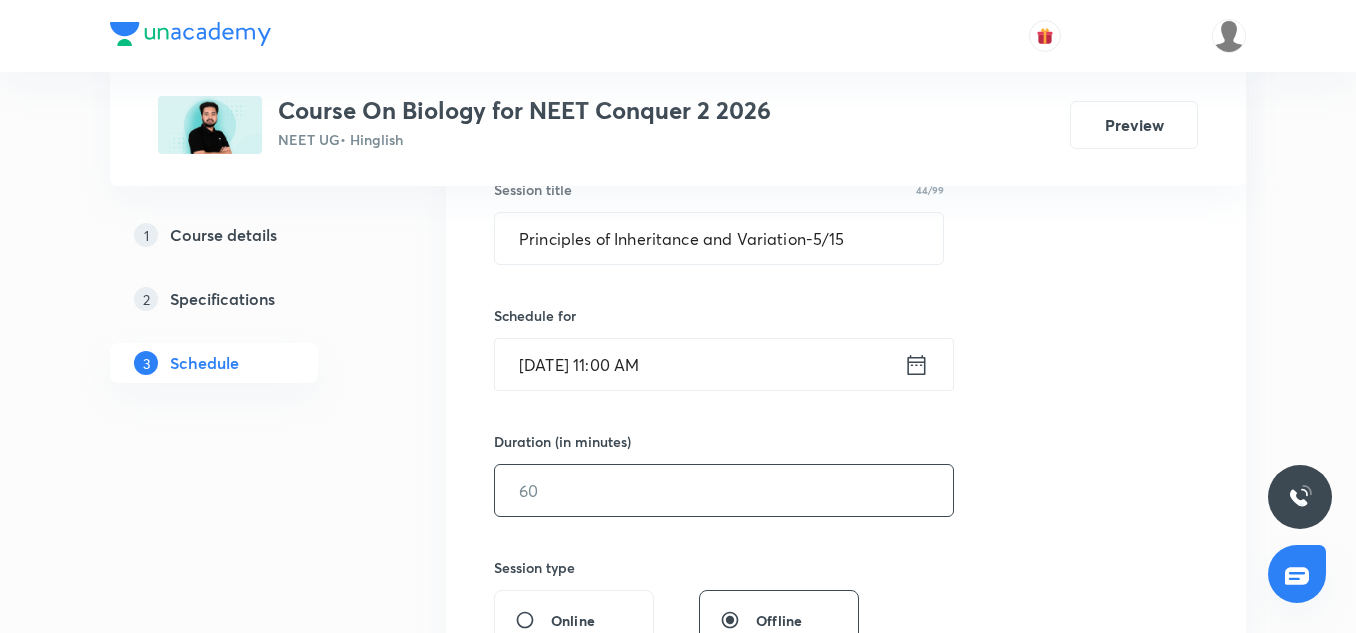 click at bounding box center (724, 490) 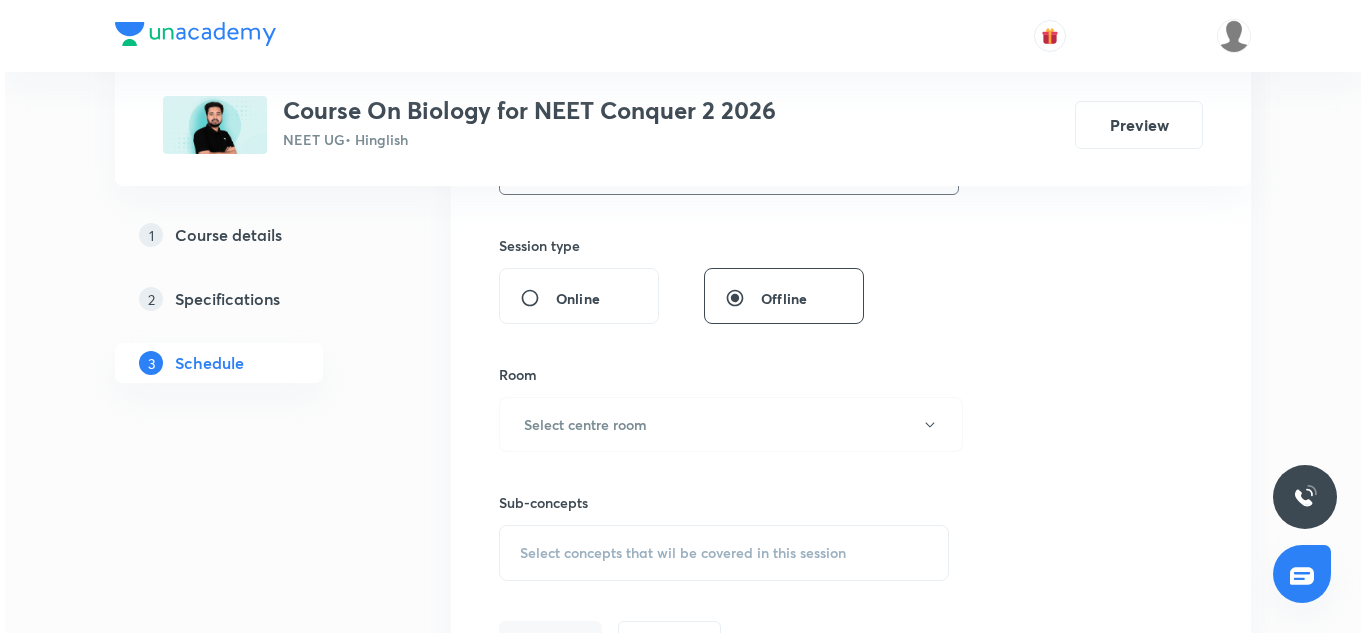 scroll, scrollTop: 783, scrollLeft: 0, axis: vertical 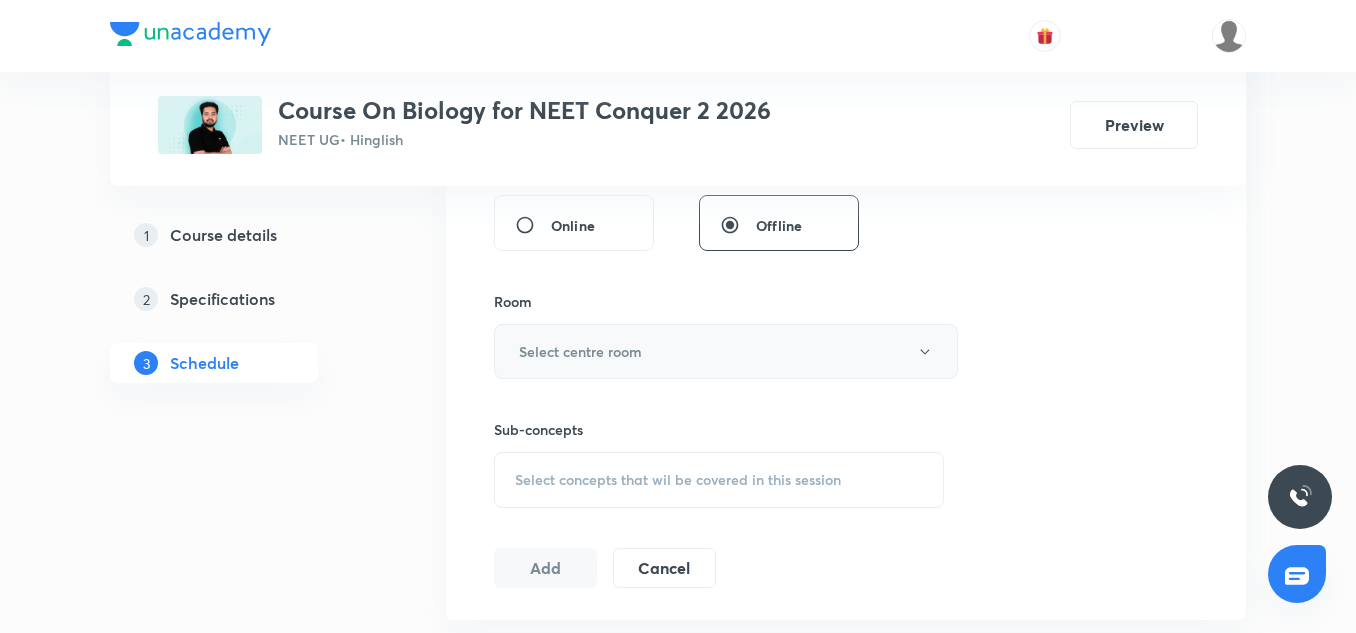 type on "75" 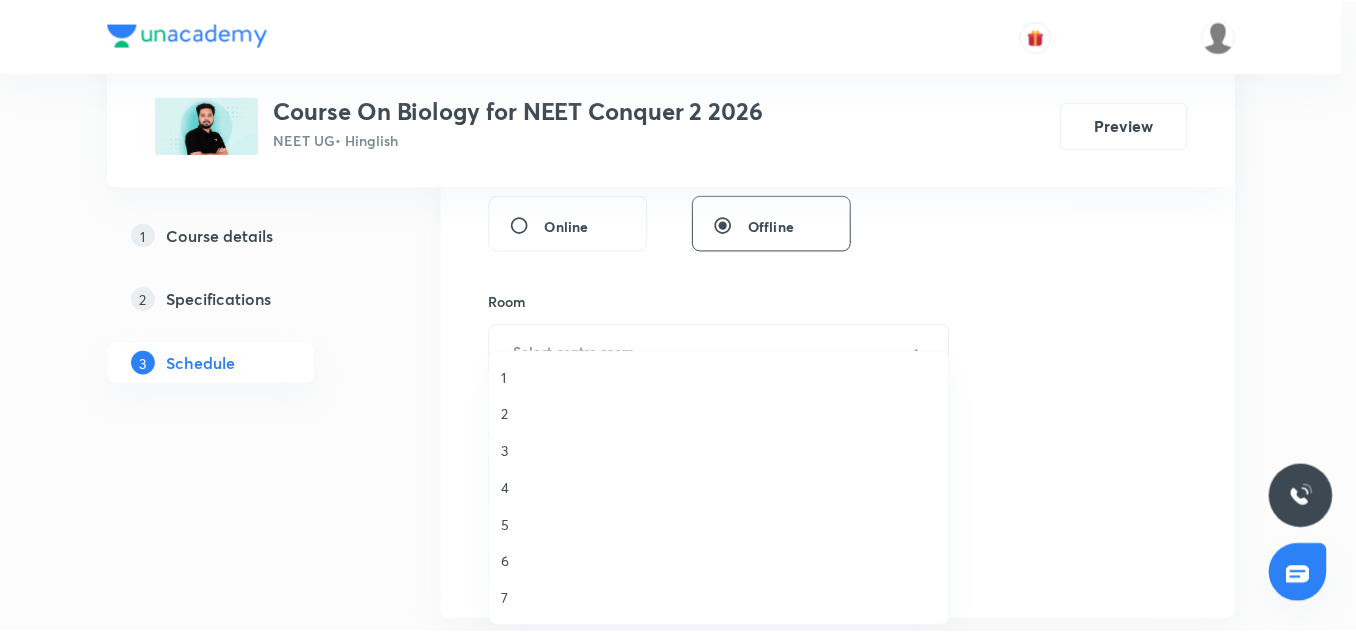 scroll, scrollTop: 1, scrollLeft: 0, axis: vertical 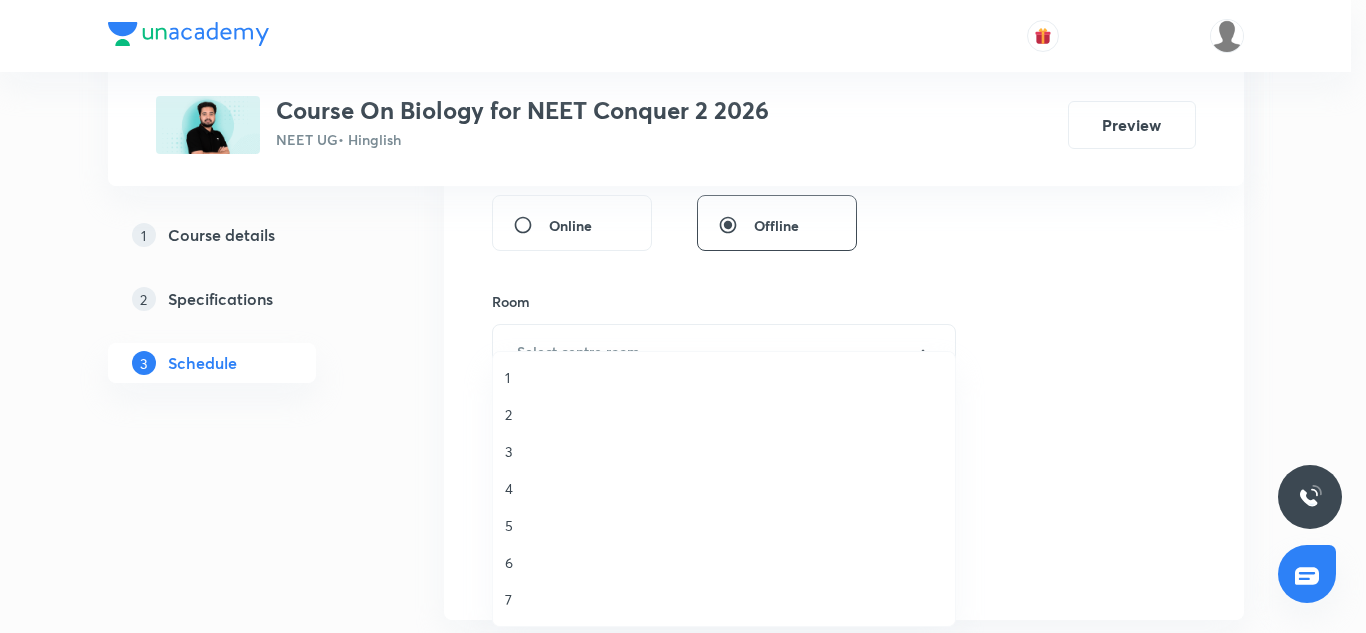 click on "6" at bounding box center [724, 562] 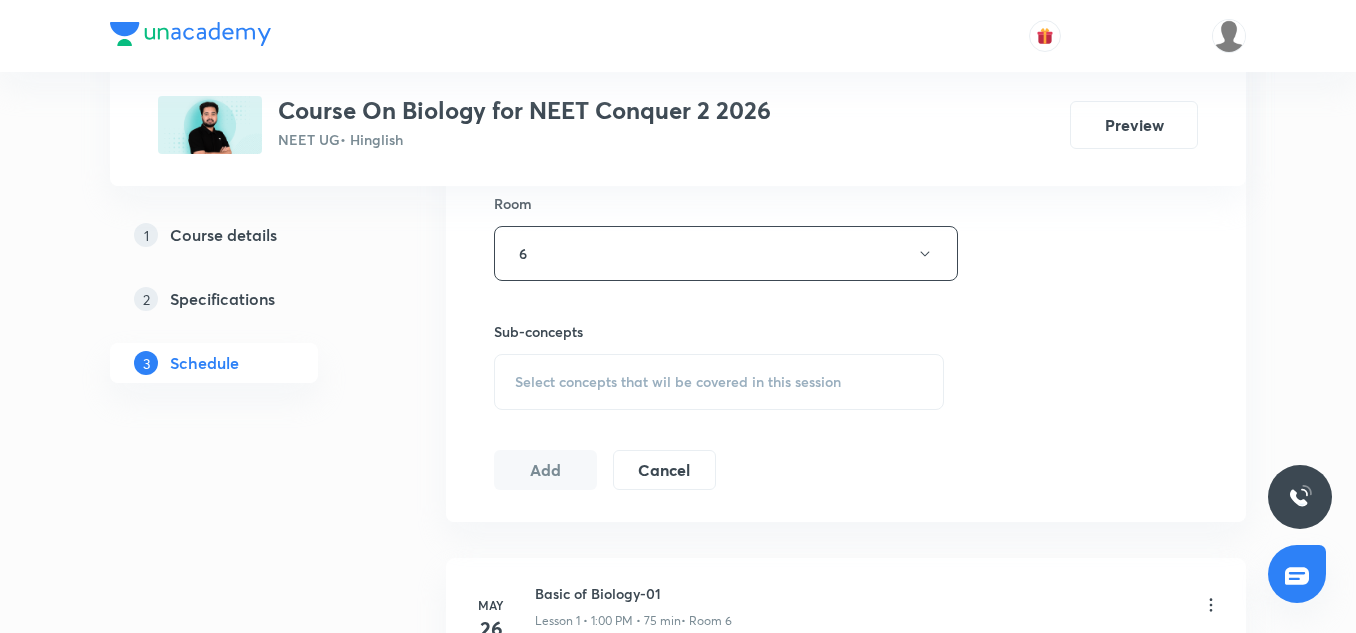 click on "Select concepts that wil be covered in this session" at bounding box center (678, 382) 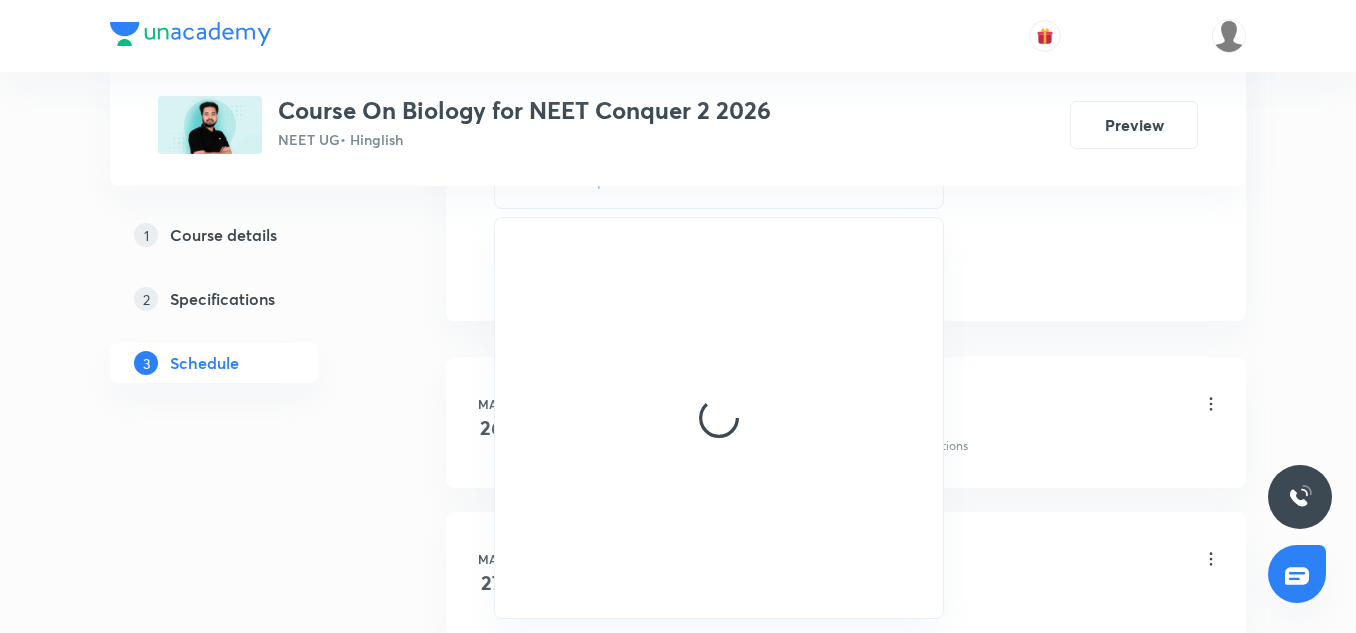 scroll, scrollTop: 1083, scrollLeft: 0, axis: vertical 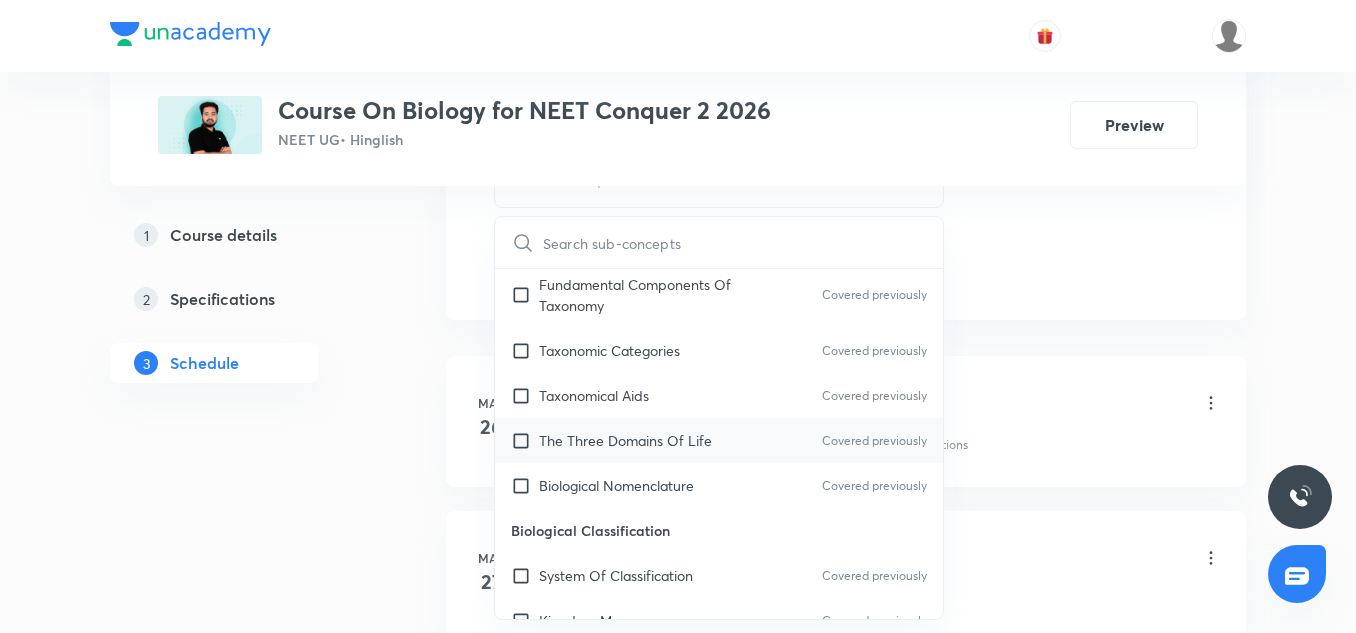 click on "The Three Domains Of Life" at bounding box center (625, 440) 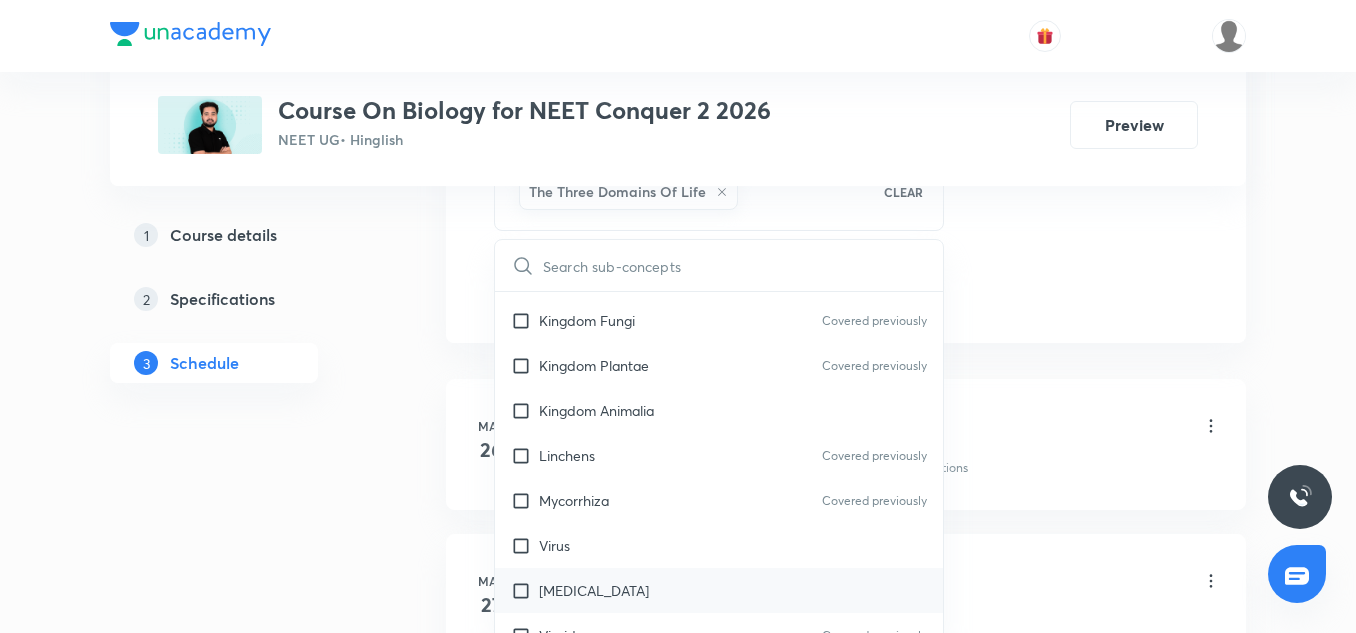 scroll, scrollTop: 982, scrollLeft: 0, axis: vertical 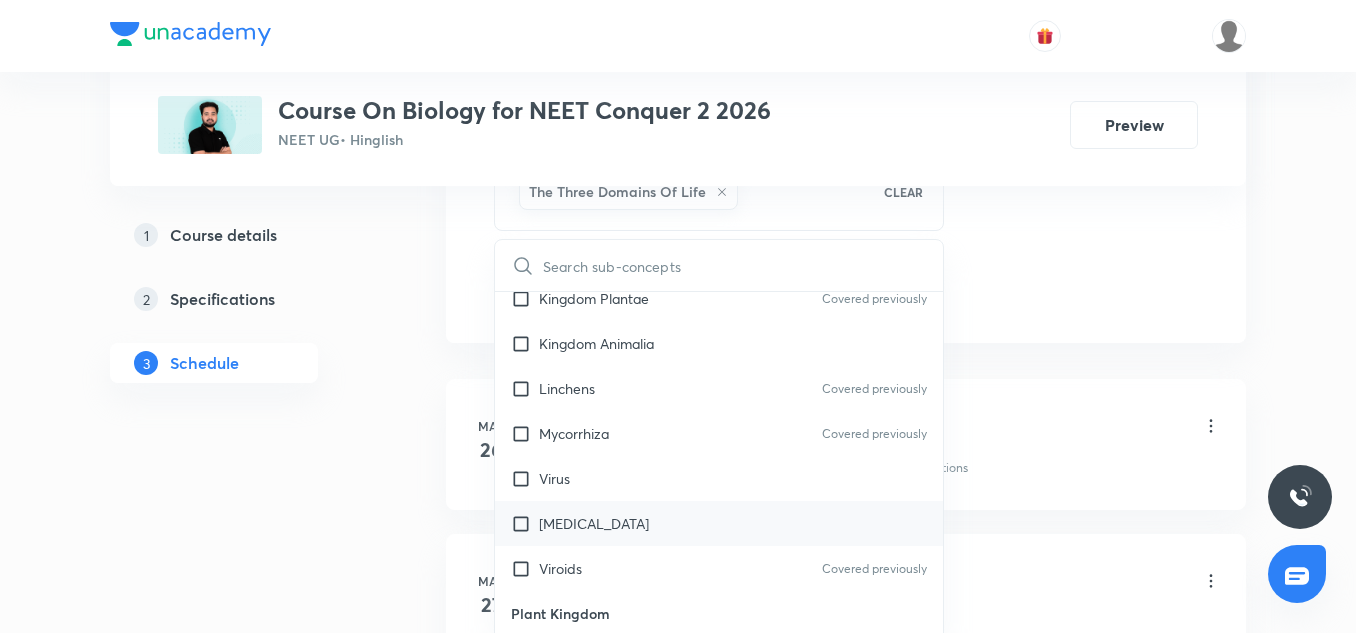 click on "Prions" at bounding box center (719, 523) 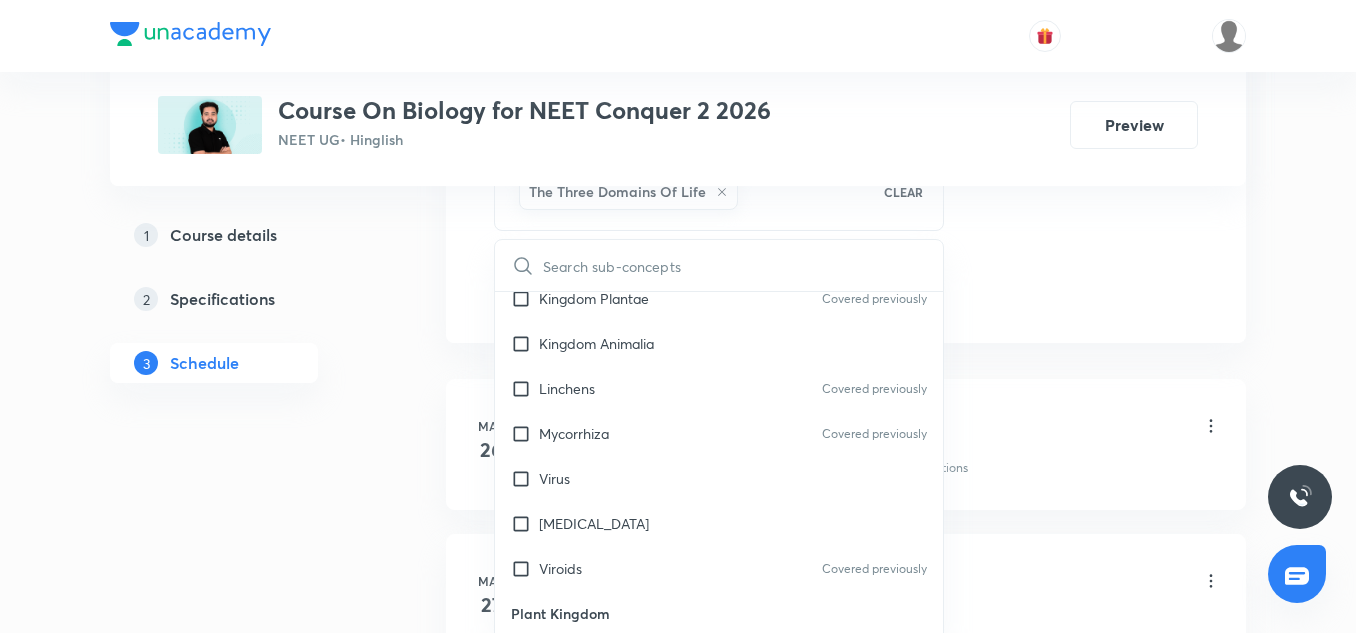 checkbox on "true" 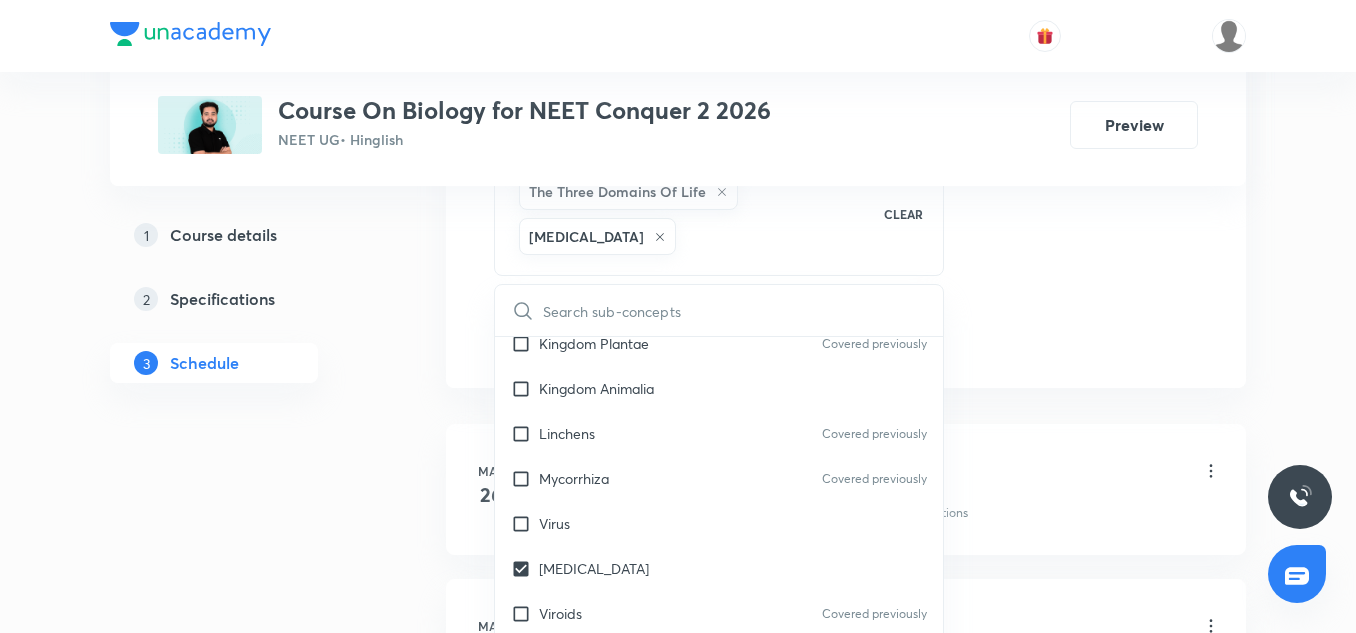 click on "Session  22 Live class Session title 44/99 Principles of Inheritance and Variation-5/15 ​ Schedule for Jul 12, 2025, 11:00 AM ​ Duration (in minutes) 75 ​   Session type Online Offline Room 6 Sub-concepts The Three Domains Of Life Prions CLEAR ​ Biology - Full Syllabus Mock Questions Biology - Full Syllabus Mock Questions Practice questions Practice Questions Covered previously Biology Previous Year Questions Maths Previous Year Questions Living World What Is Living? Covered previously Diversity In The Living World Systematics Covered previously Types Of Taxonomy Covered previously Fundamental Components Of Taxonomy Covered previously Taxonomic Categories Covered previously Taxonomical Aids Covered previously The Three Domains Of Life Covered previously Biological Nomenclature  Covered previously Biological Classification System Of Classification Covered previously Kingdom Monera Covered previously Kingdom Protista Covered previously Kingdom Fungi Covered previously Kingdom Plantae Covered previously" at bounding box center (846, -148) 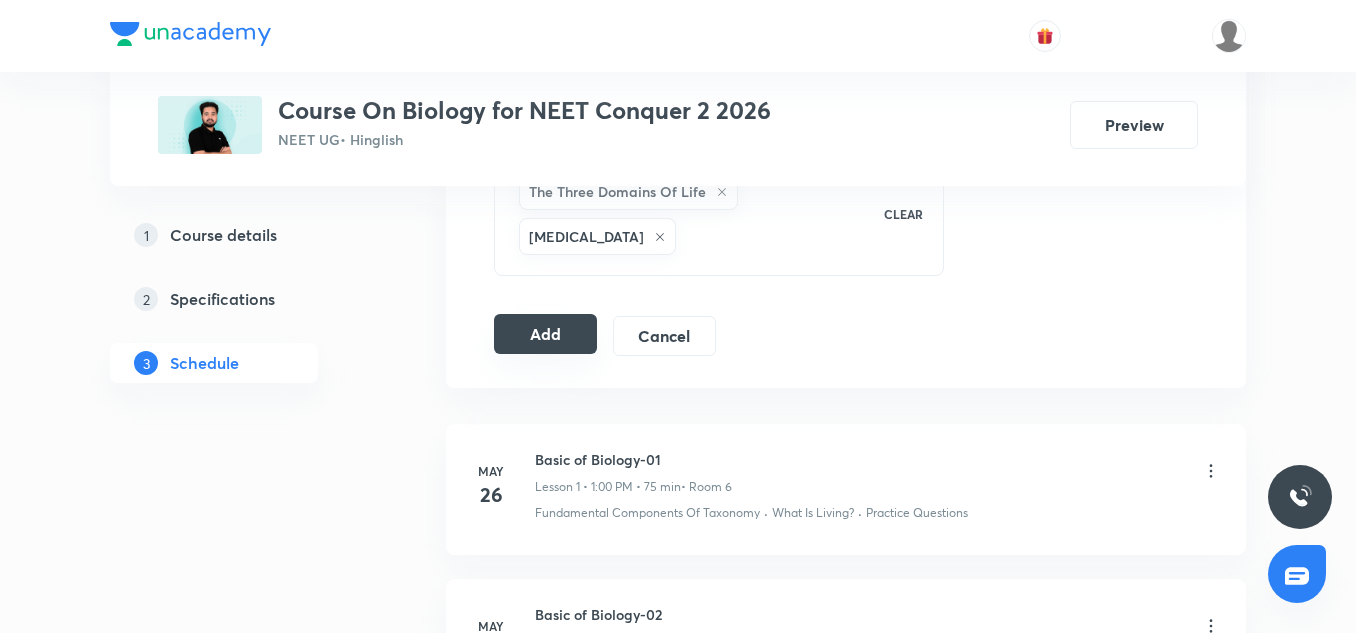 click on "Add" at bounding box center (545, 334) 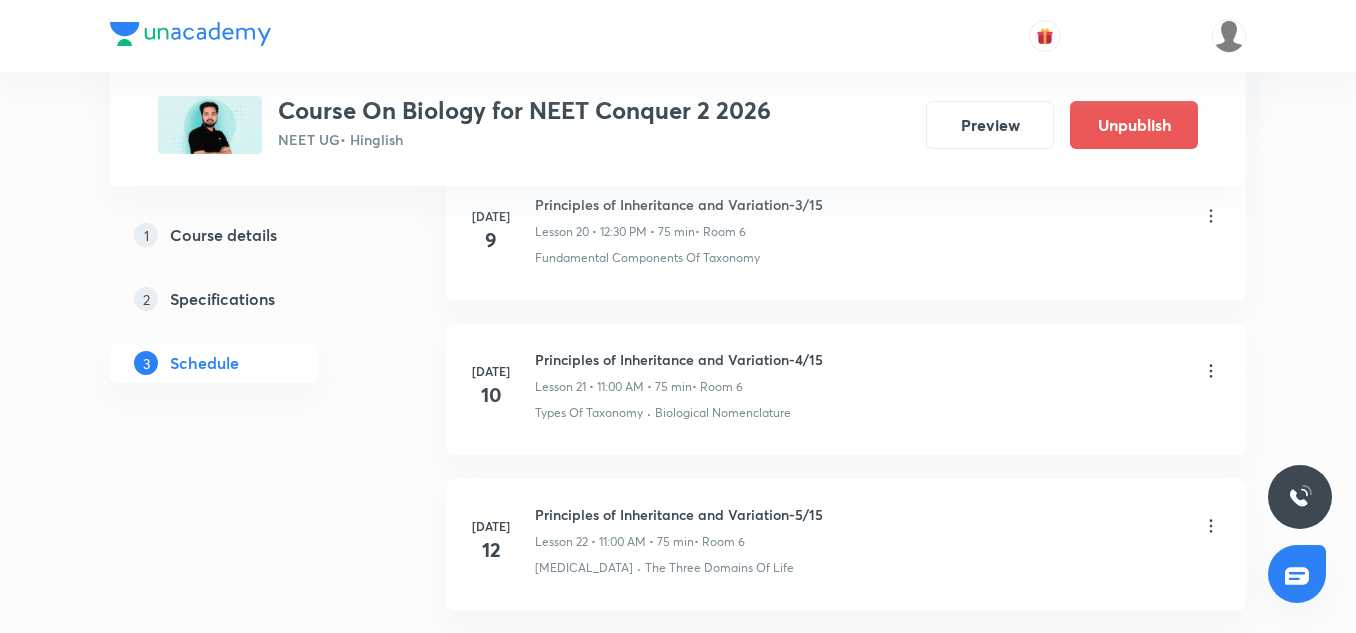scroll, scrollTop: 3469, scrollLeft: 0, axis: vertical 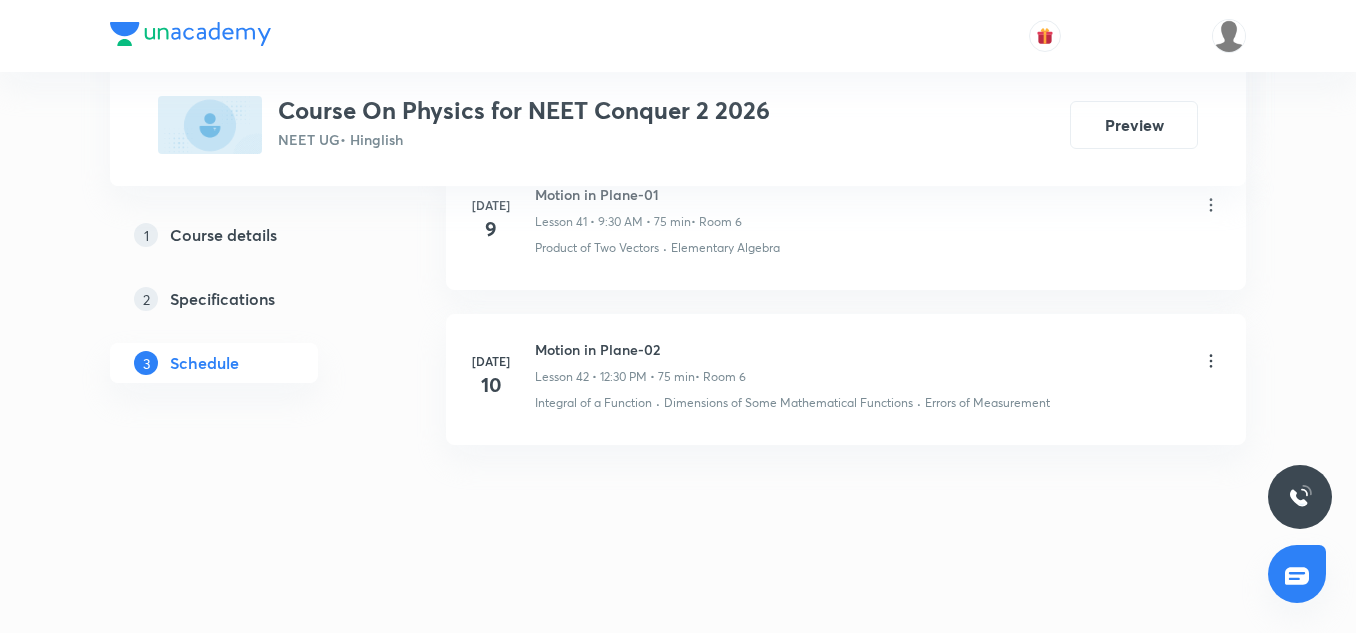 click on "Motion in Plane-02" at bounding box center [640, 349] 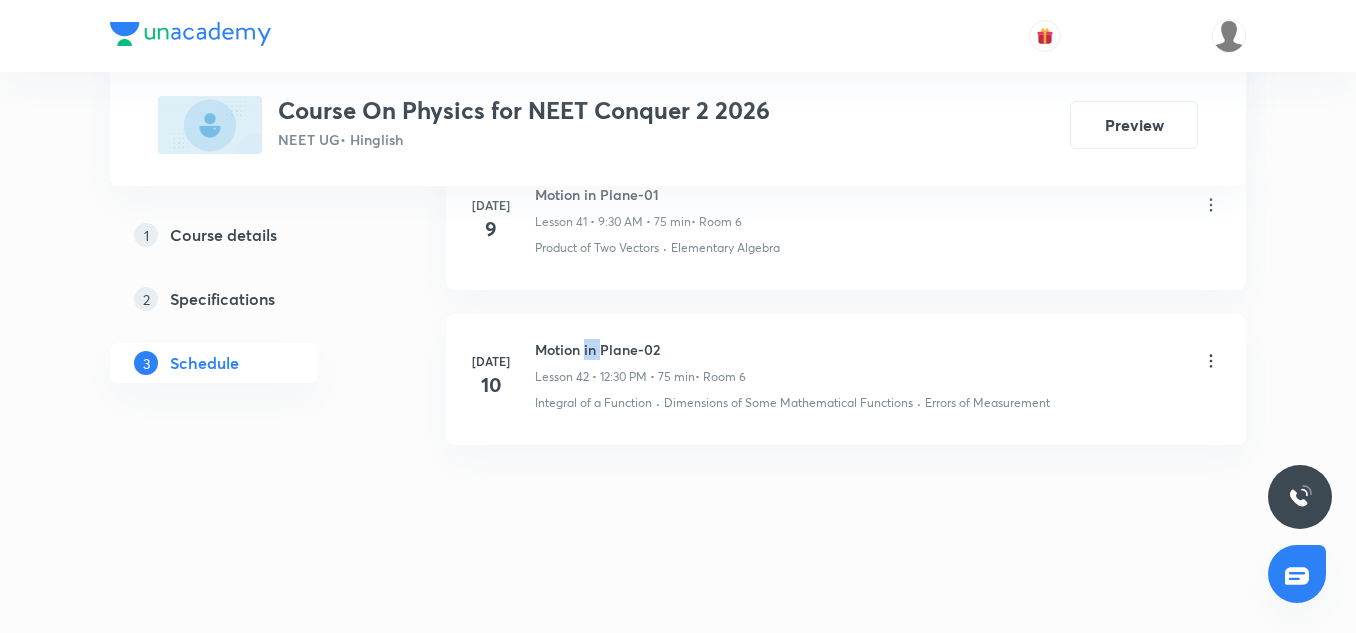 click on "Motion in Plane-02" at bounding box center (640, 349) 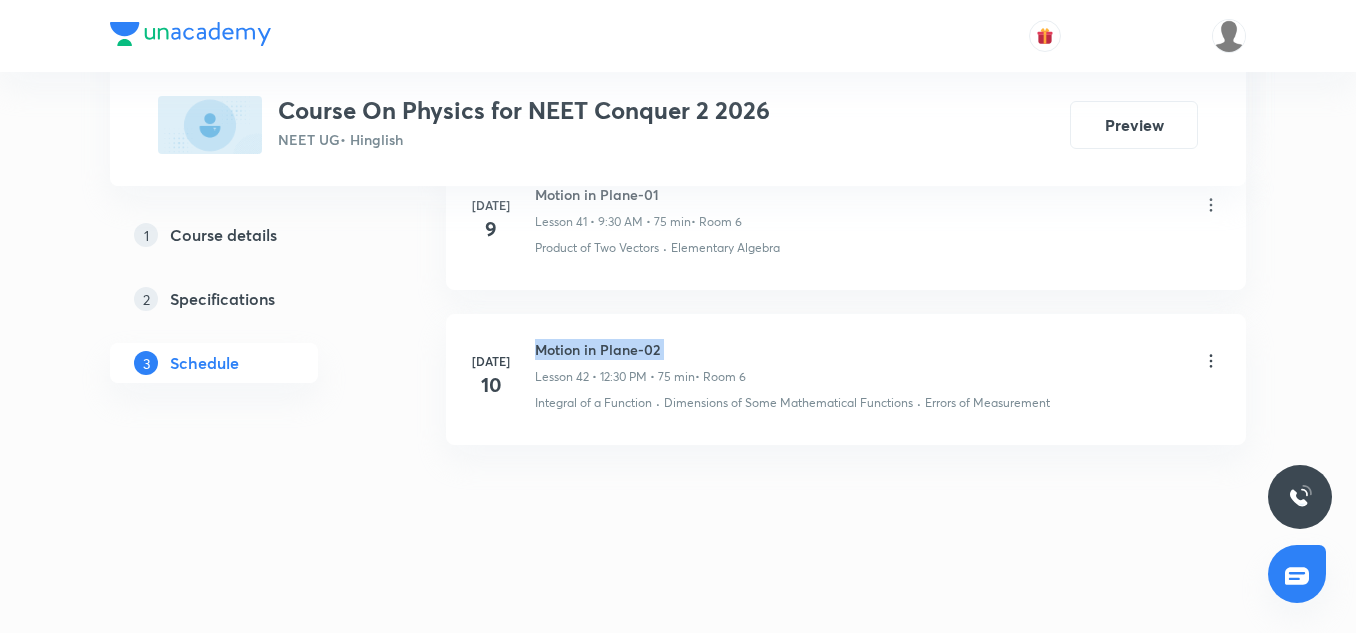 click on "Motion in Plane-02" at bounding box center [640, 349] 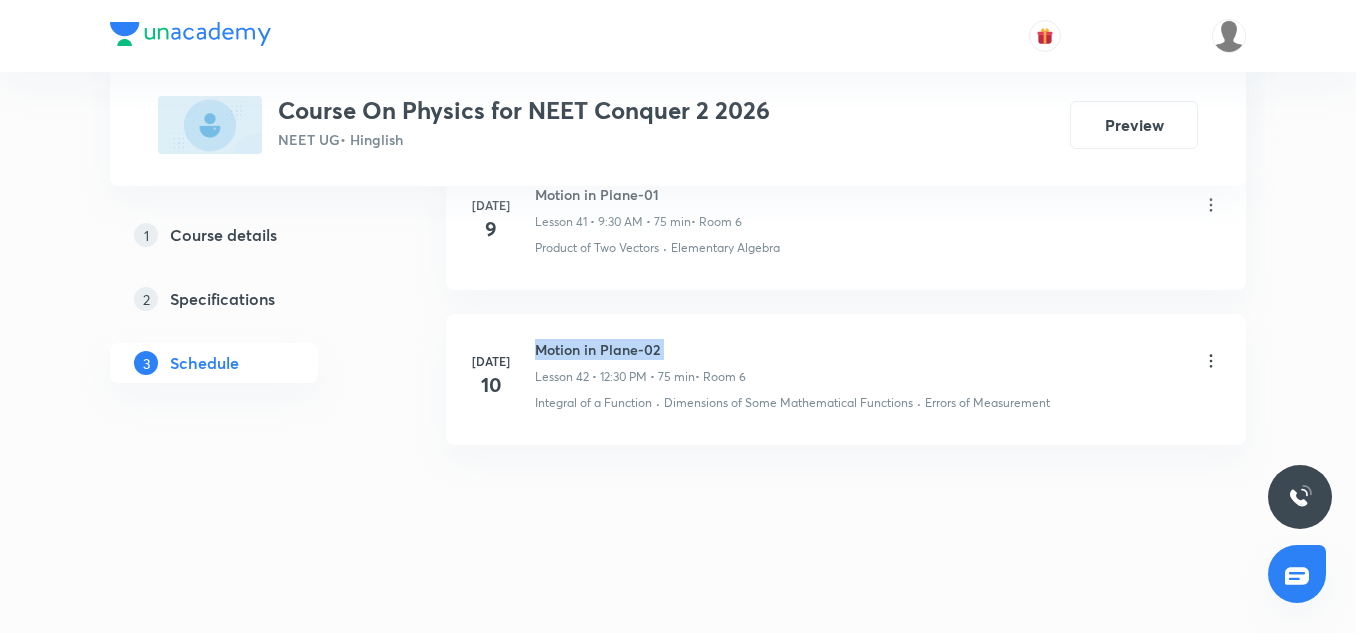 click on "Motion in Plane-02" at bounding box center [640, 349] 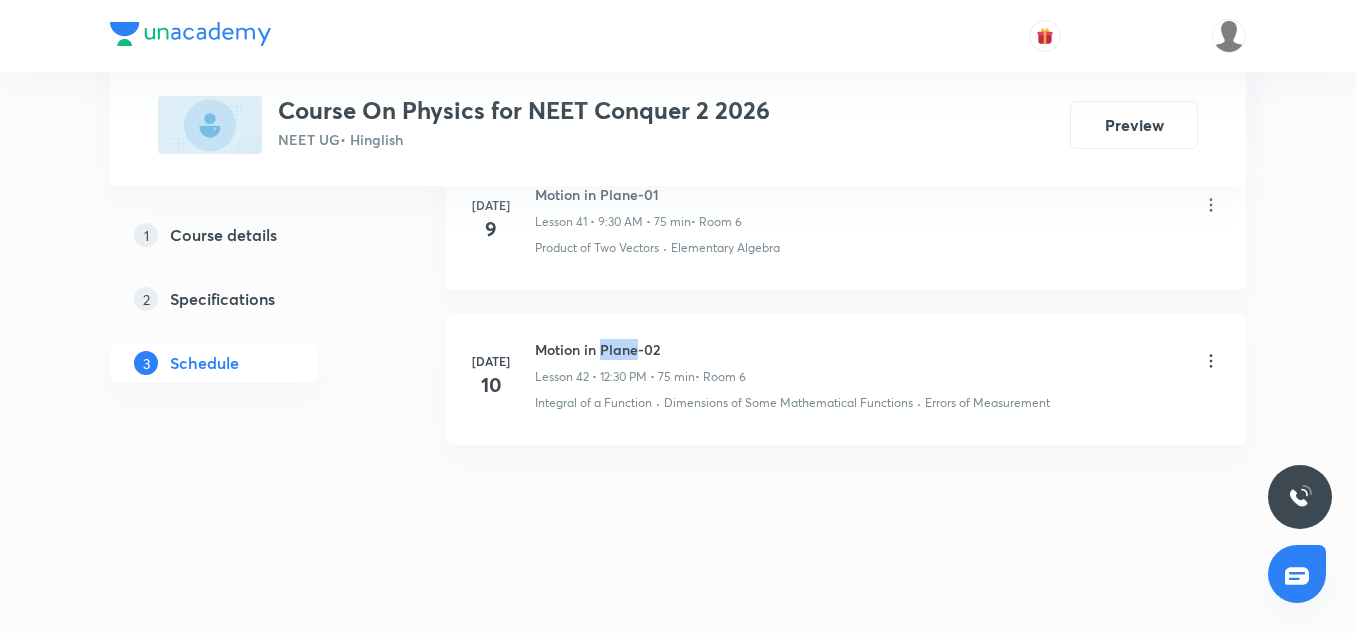 click on "Motion in Plane-02" at bounding box center [640, 349] 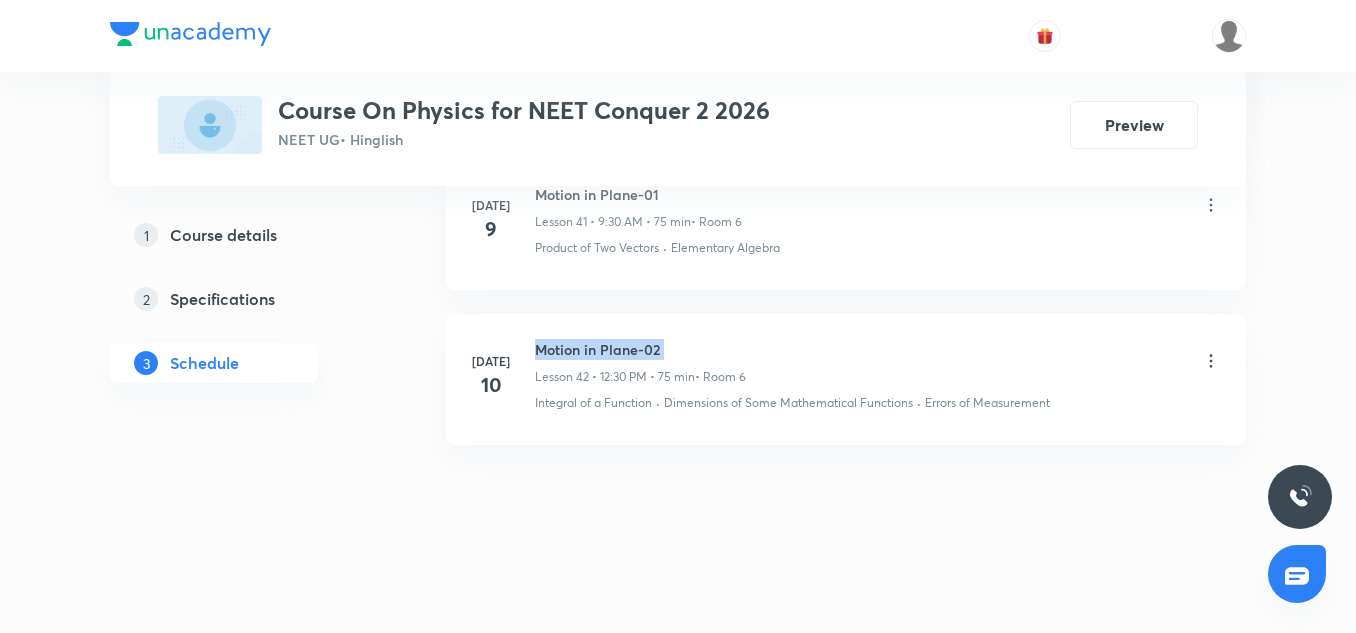 click on "Motion in Plane-02" at bounding box center [640, 349] 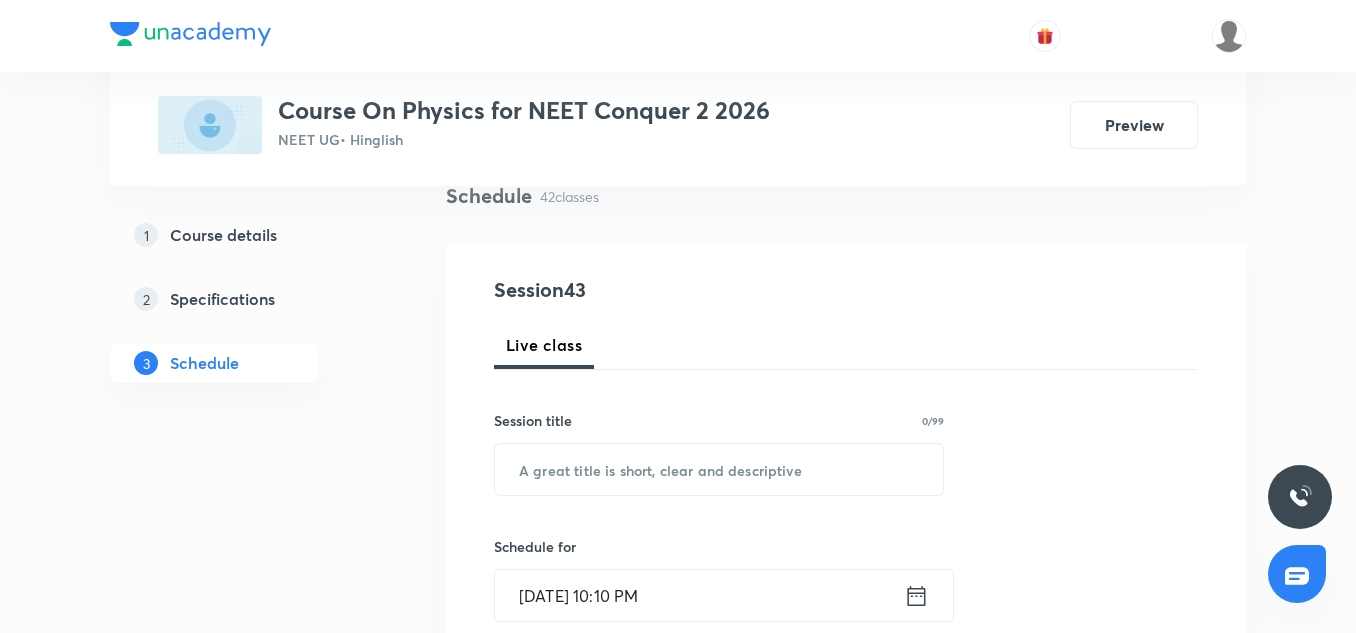 scroll, scrollTop: 170, scrollLeft: 0, axis: vertical 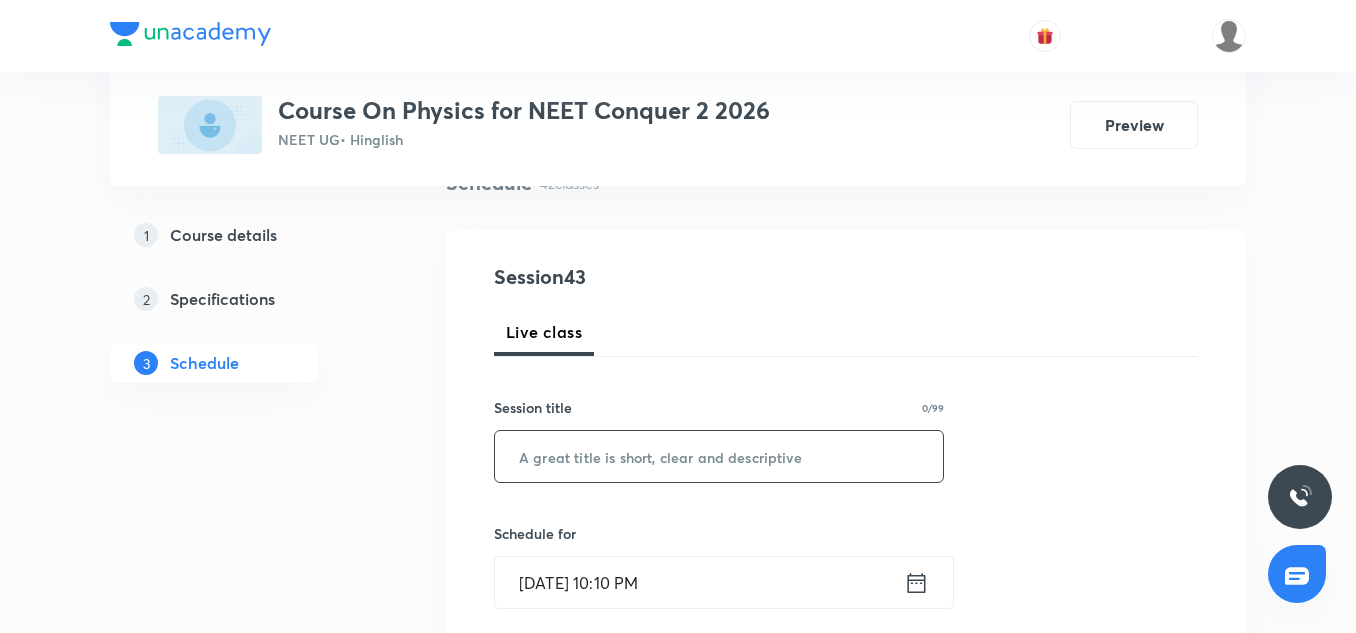 drag, startPoint x: 627, startPoint y: 428, endPoint x: 627, endPoint y: 446, distance: 18 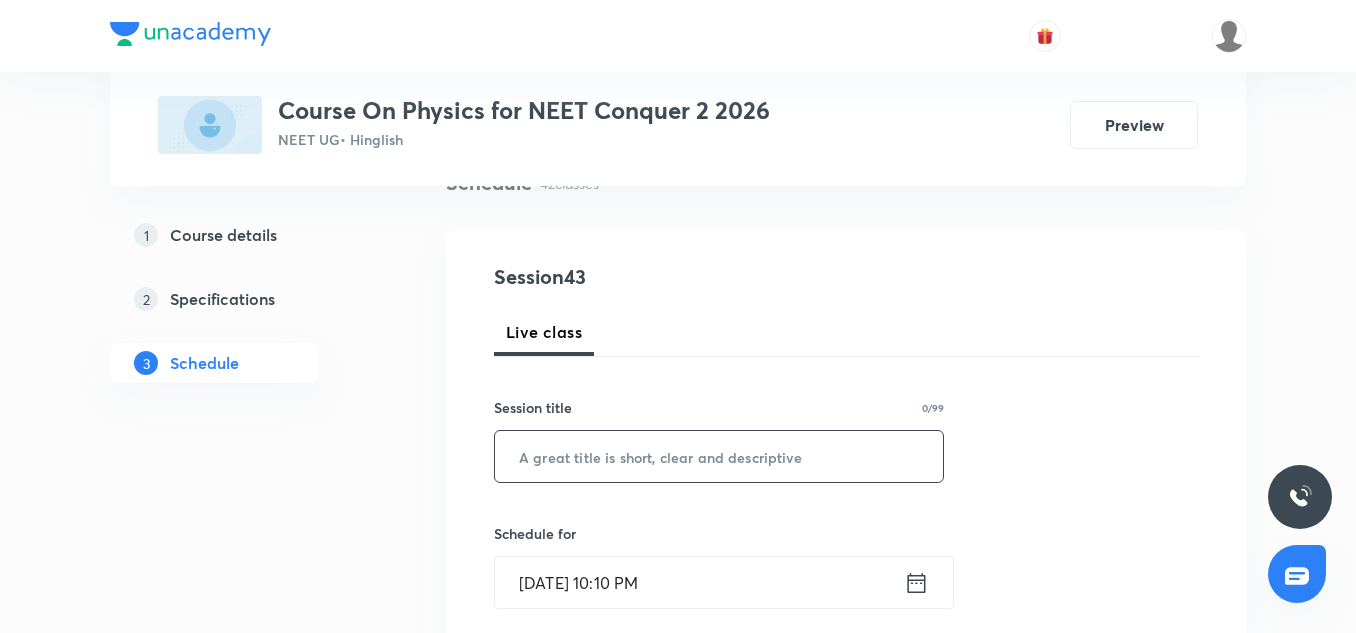 paste on "Motion in Plane-02" 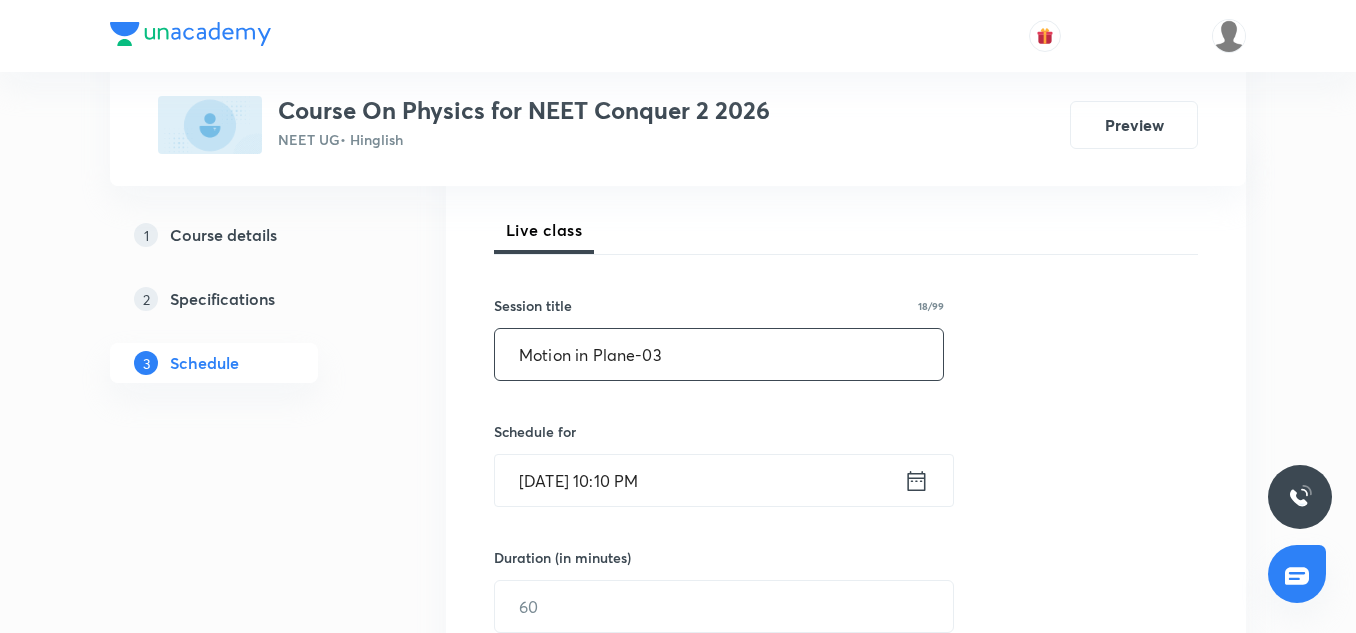 scroll, scrollTop: 276, scrollLeft: 0, axis: vertical 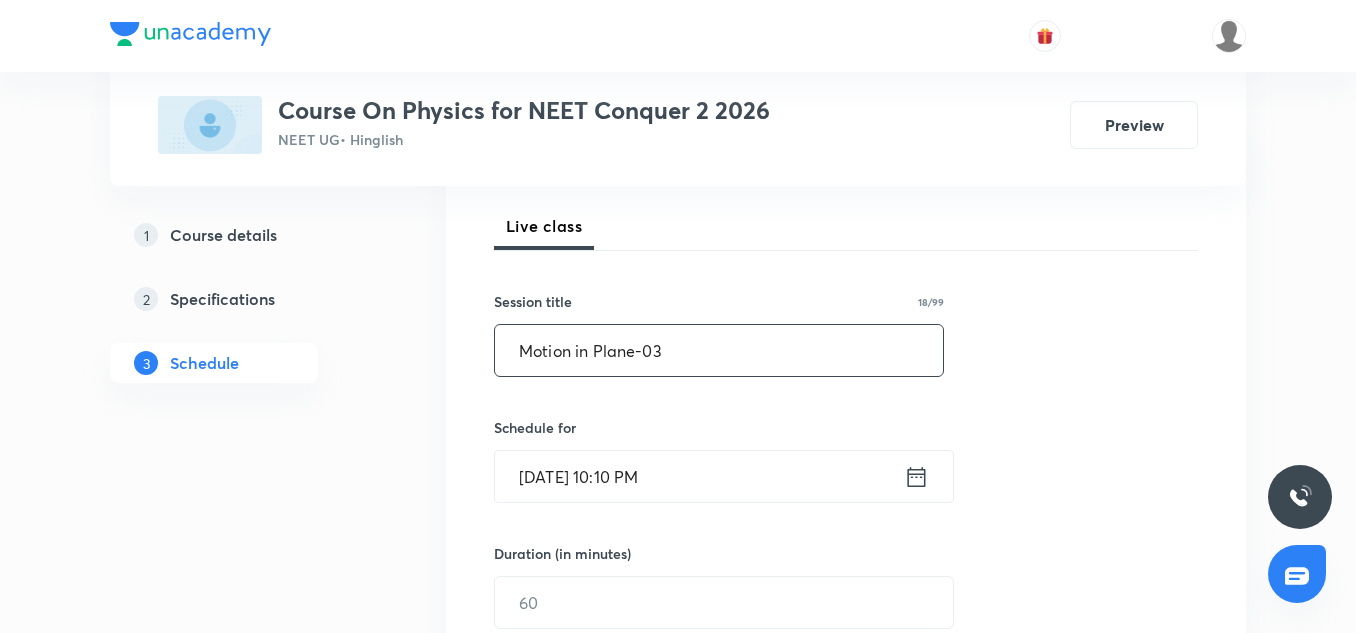 type on "Motion in Plane-03" 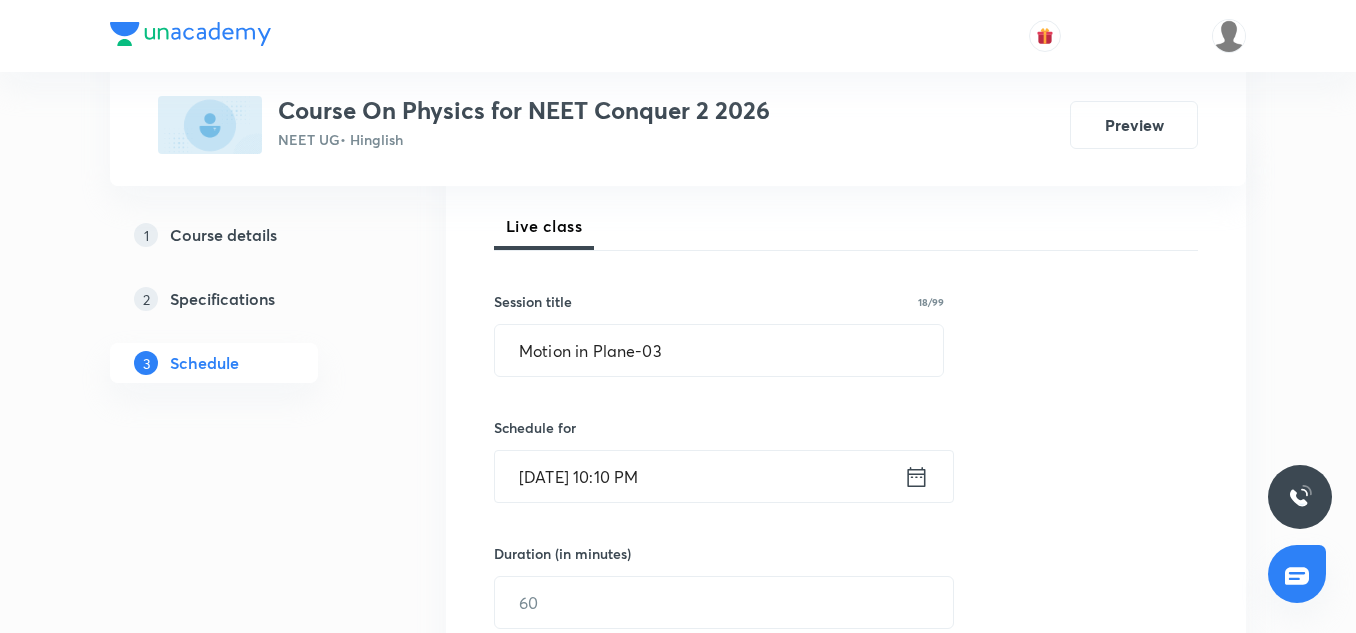 click on "[DATE] 10:10 PM" at bounding box center (699, 476) 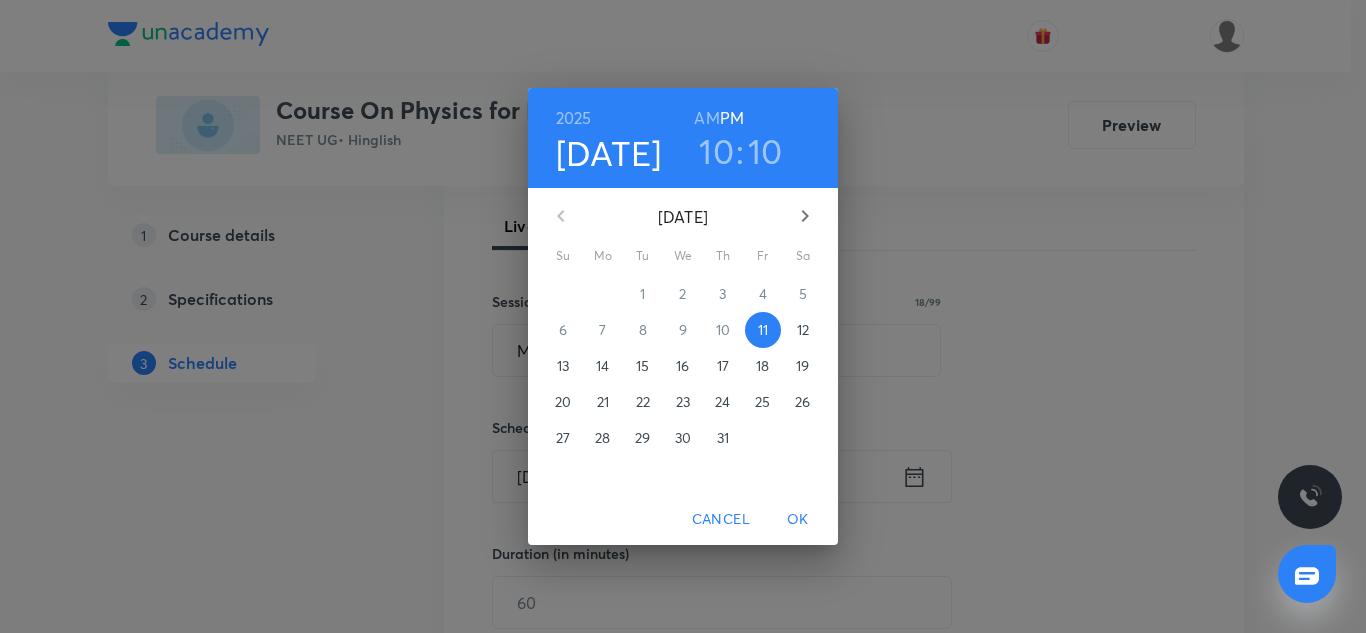 click on "12" at bounding box center (803, 330) 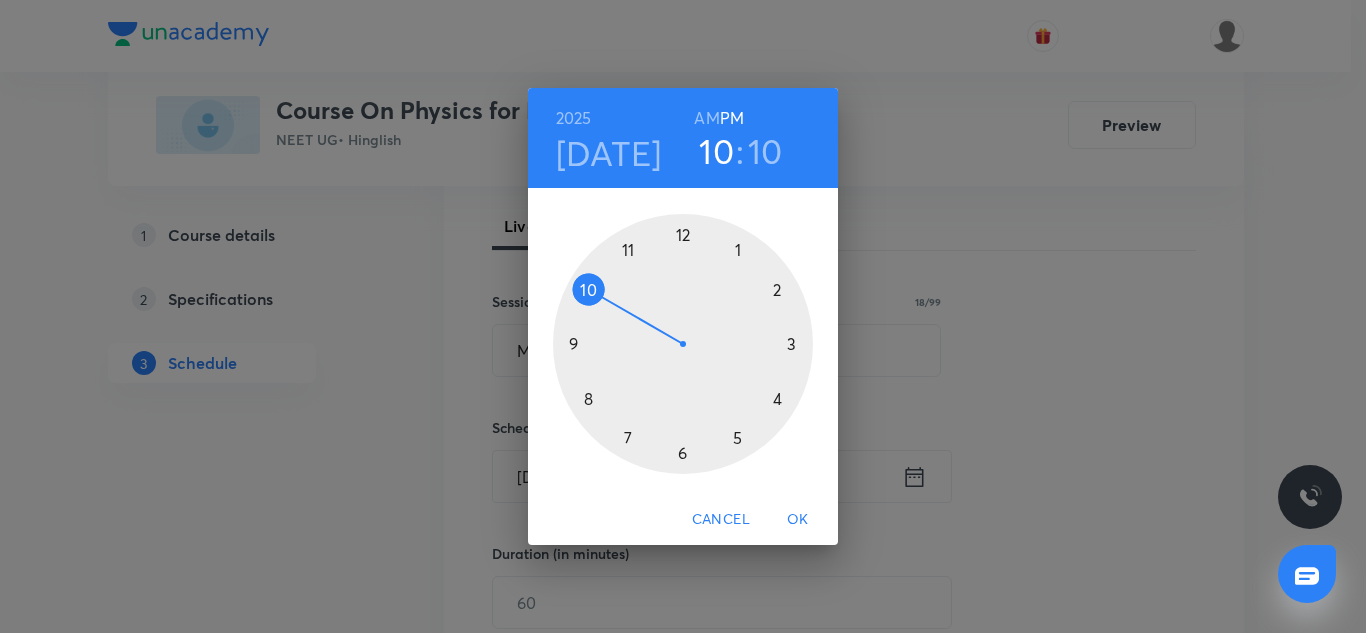click at bounding box center [683, 344] 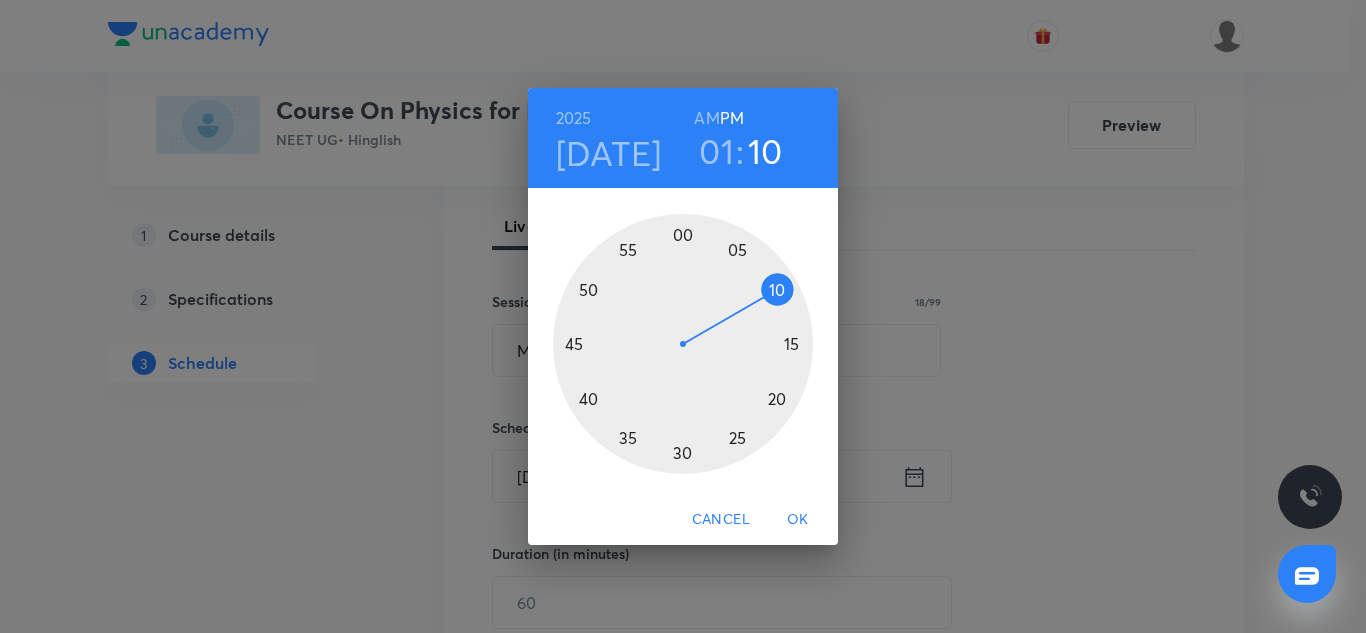 click at bounding box center [683, 344] 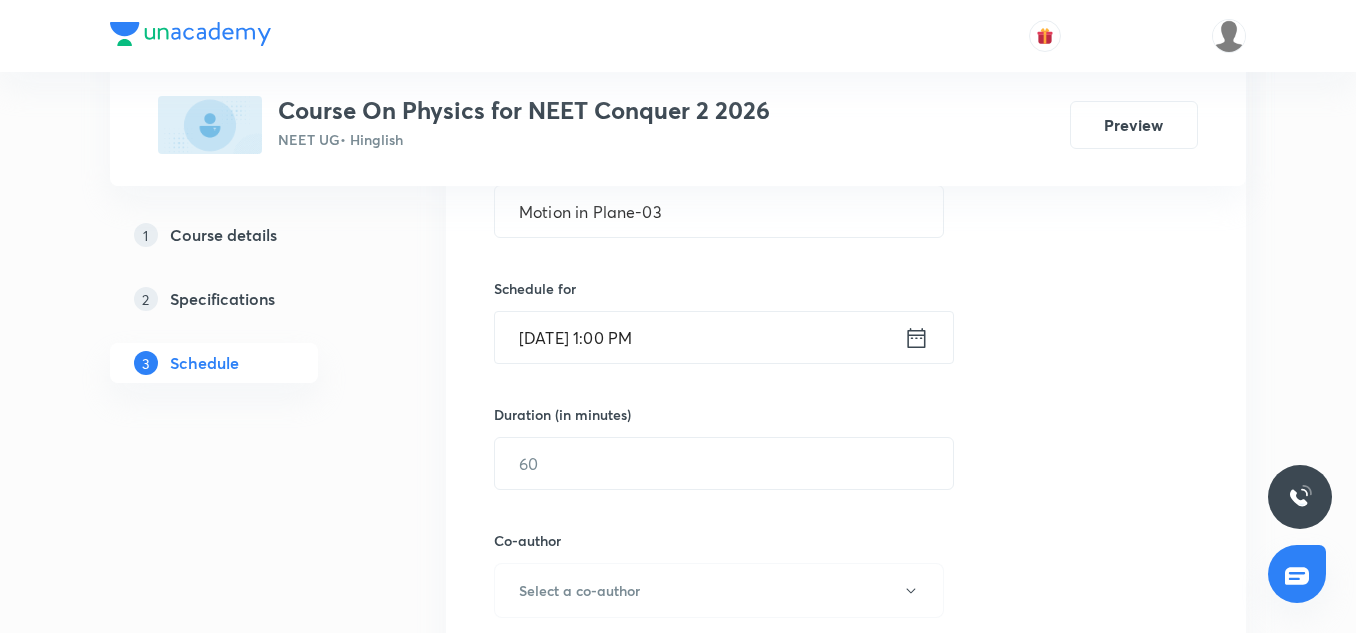 scroll, scrollTop: 424, scrollLeft: 0, axis: vertical 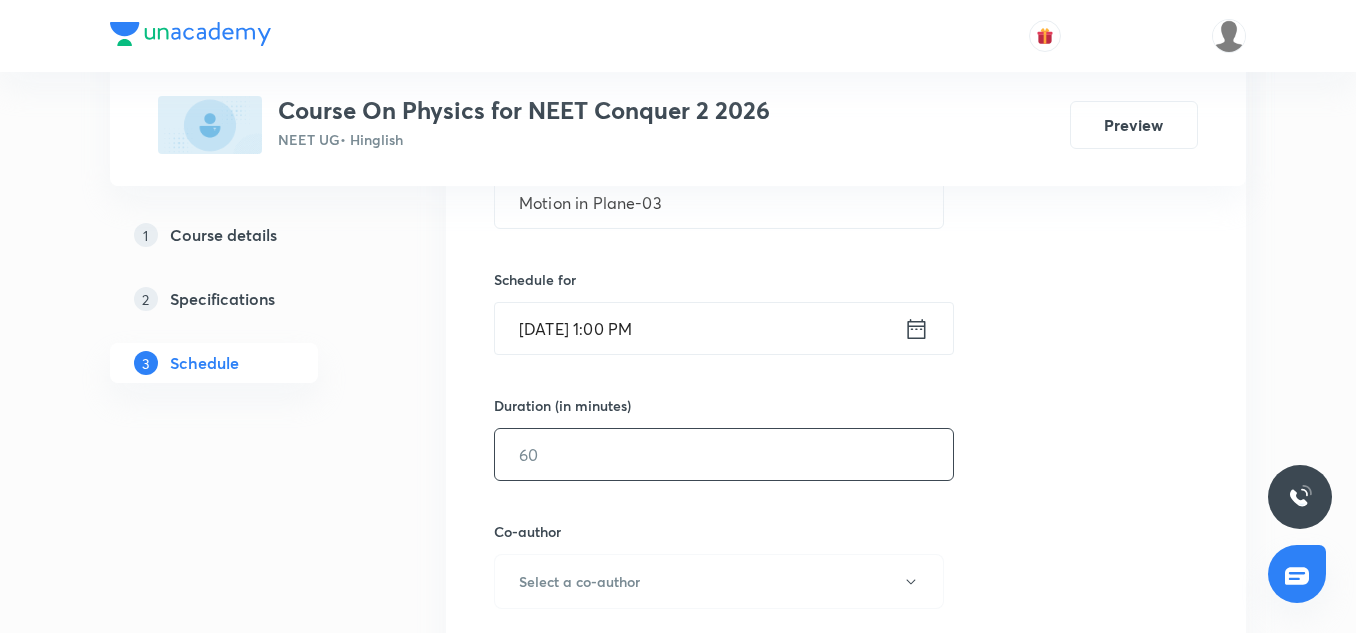 click at bounding box center (724, 454) 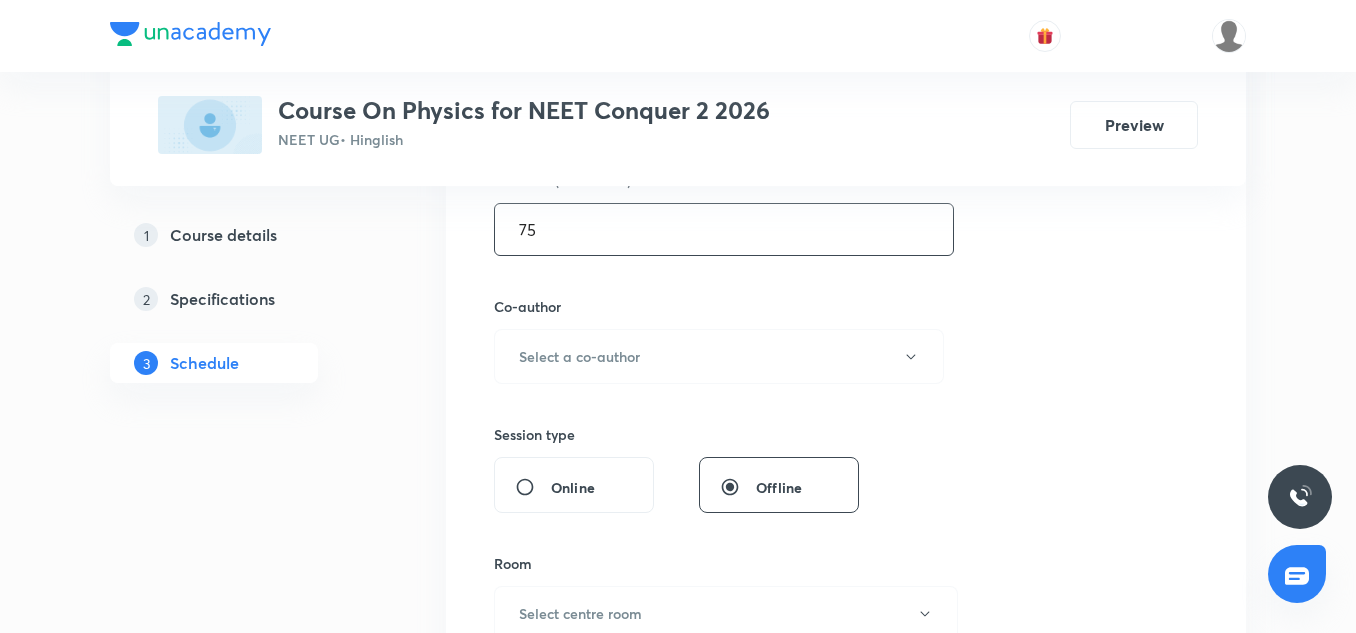 scroll, scrollTop: 650, scrollLeft: 0, axis: vertical 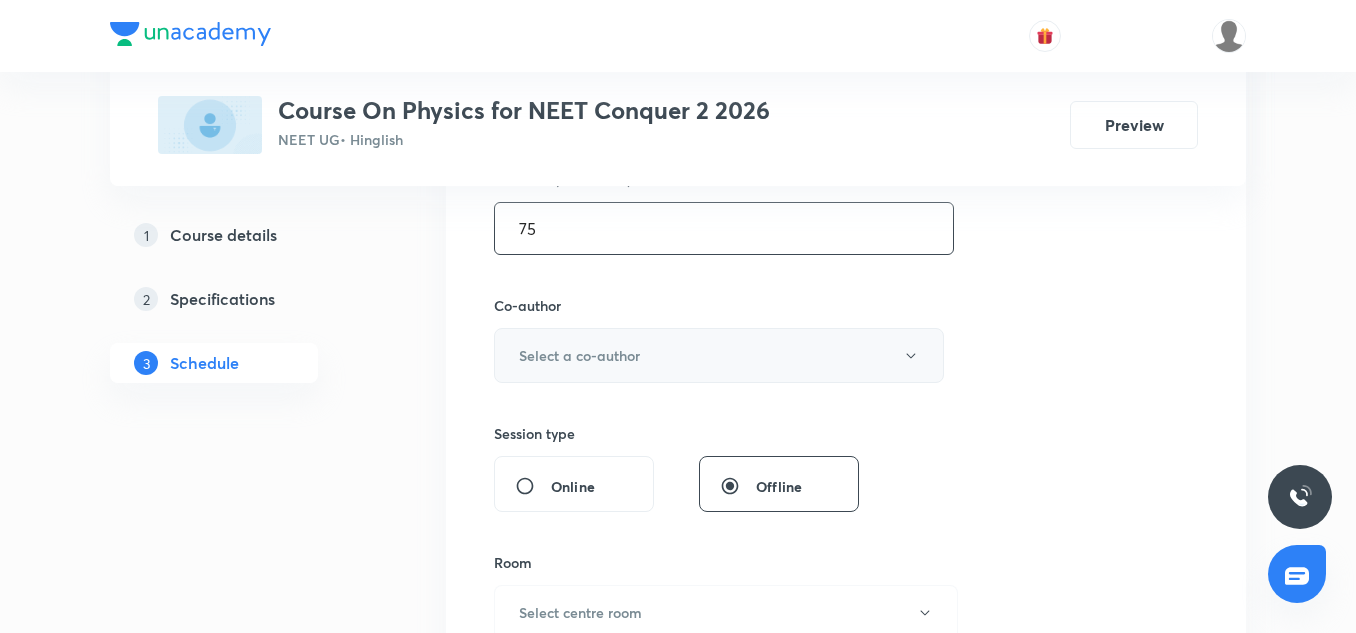 type on "75" 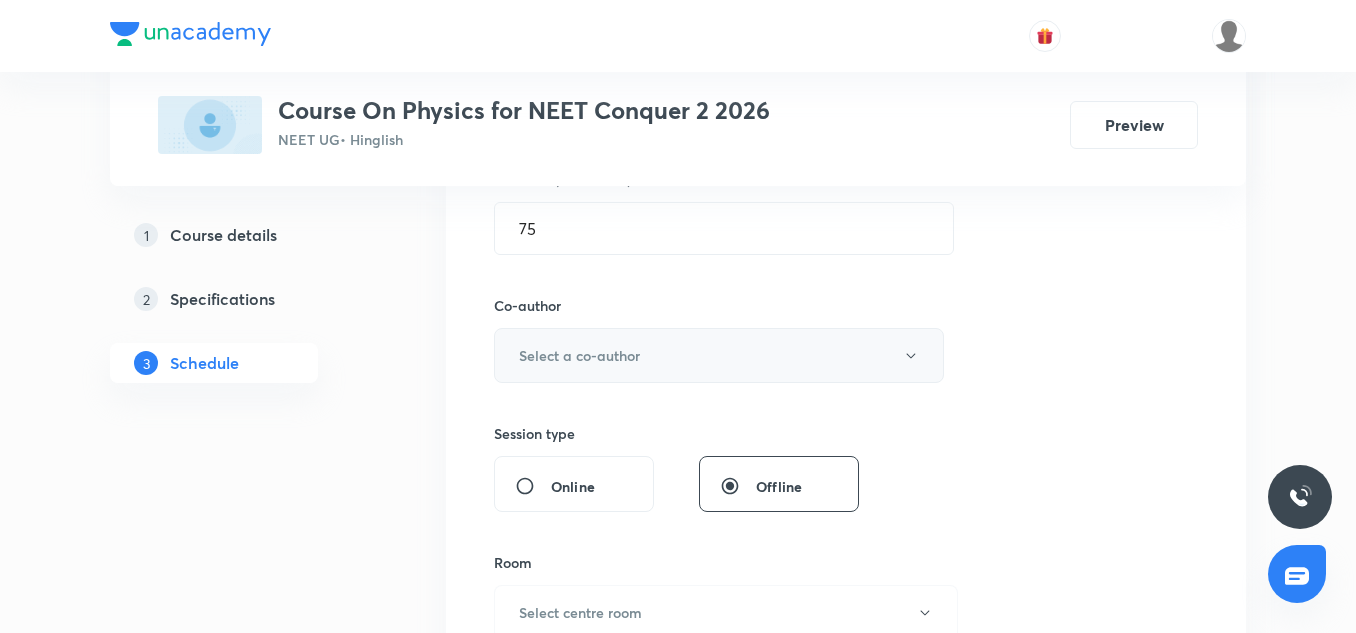 click on "Select a co-author" at bounding box center [719, 355] 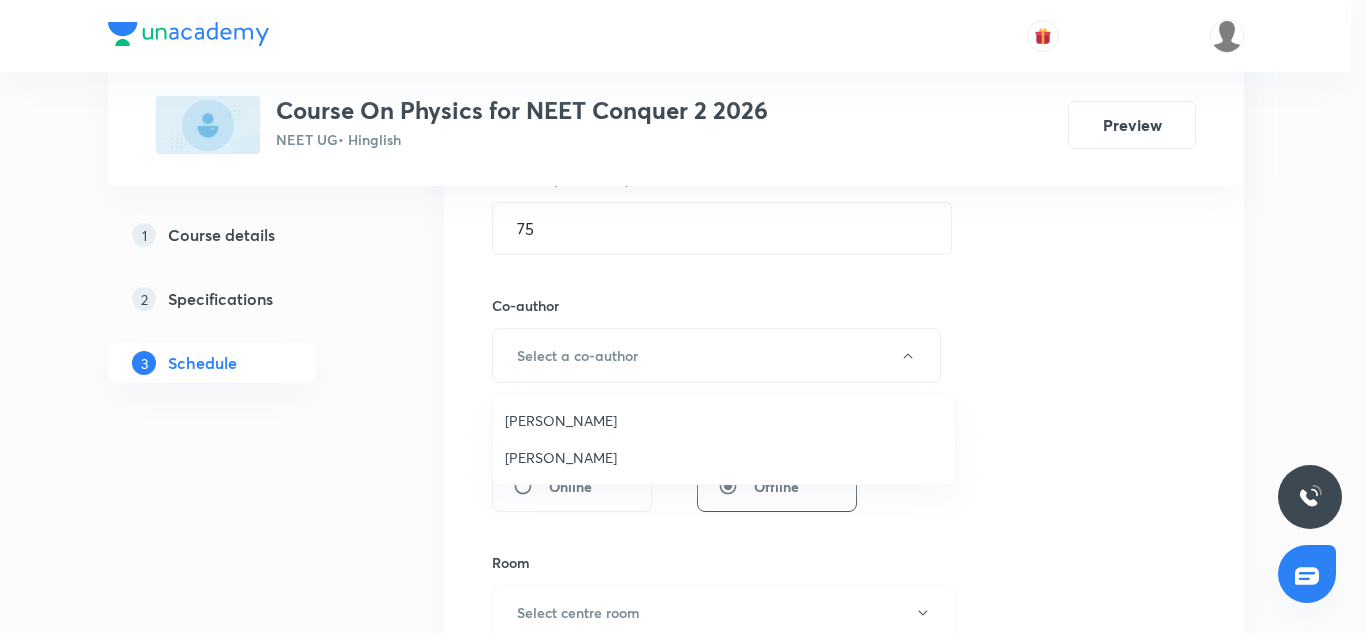 click on "Vinod Kumar Dixit" at bounding box center [724, 420] 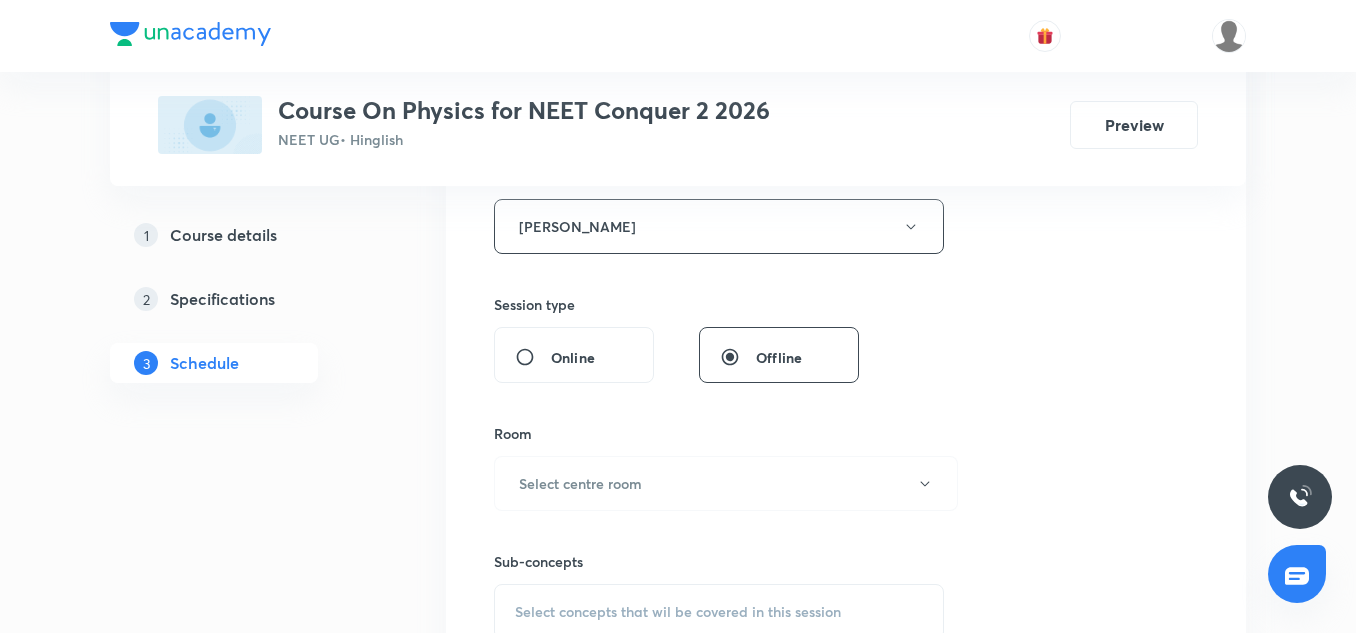 scroll, scrollTop: 785, scrollLeft: 0, axis: vertical 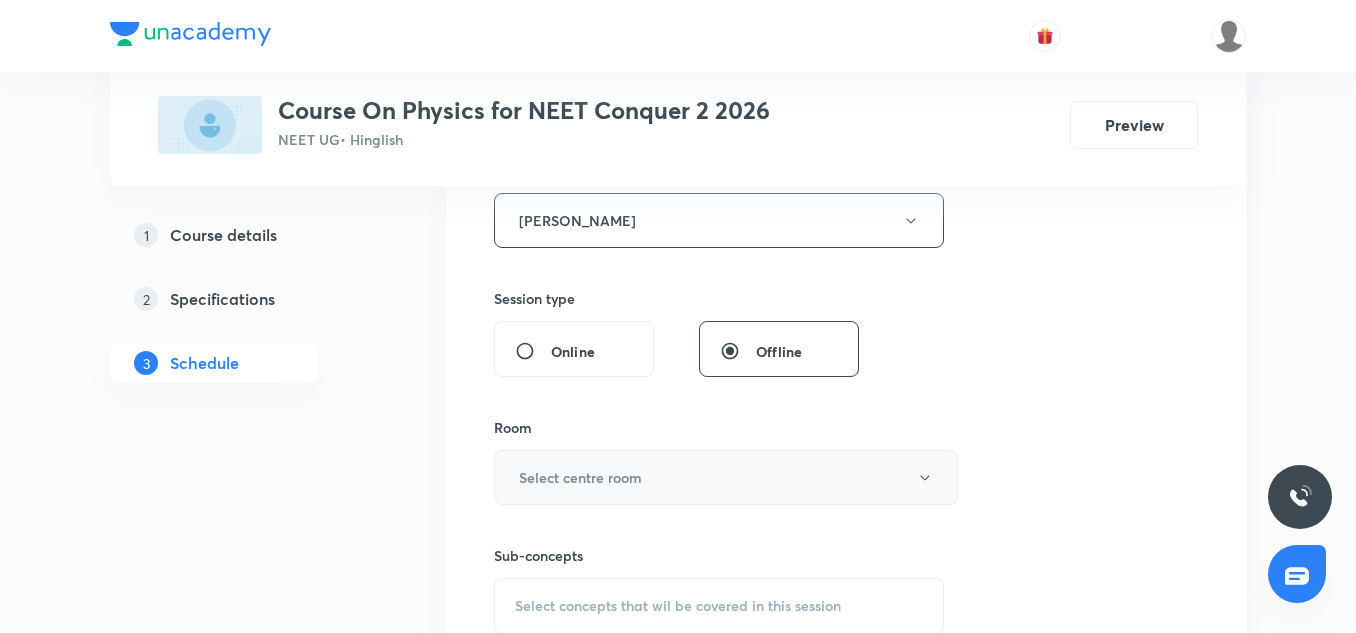 click on "Select centre room" at bounding box center [726, 477] 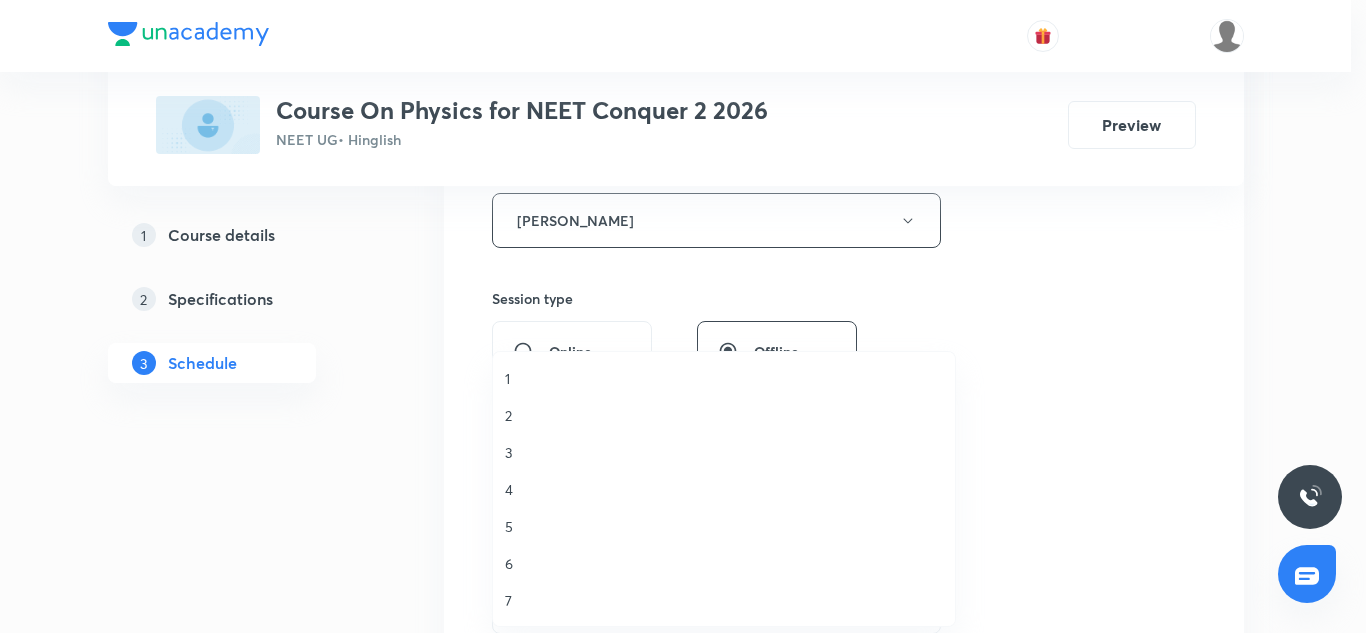 click on "6" at bounding box center [724, 563] 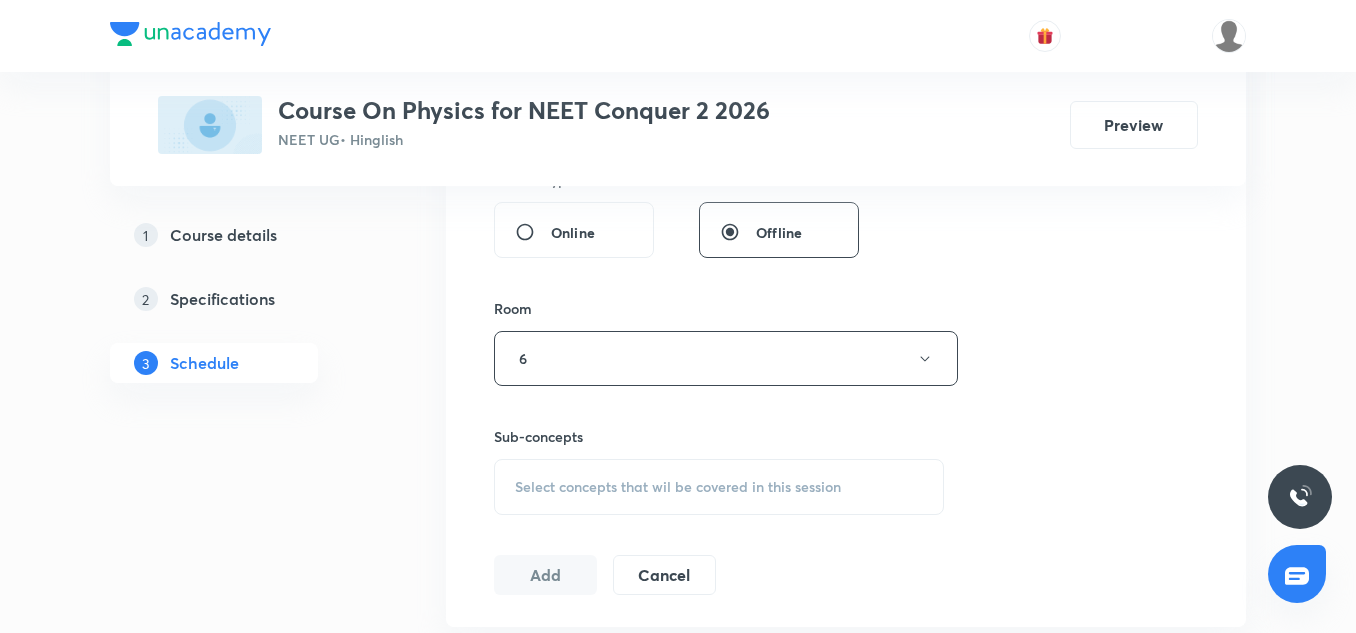 scroll, scrollTop: 906, scrollLeft: 0, axis: vertical 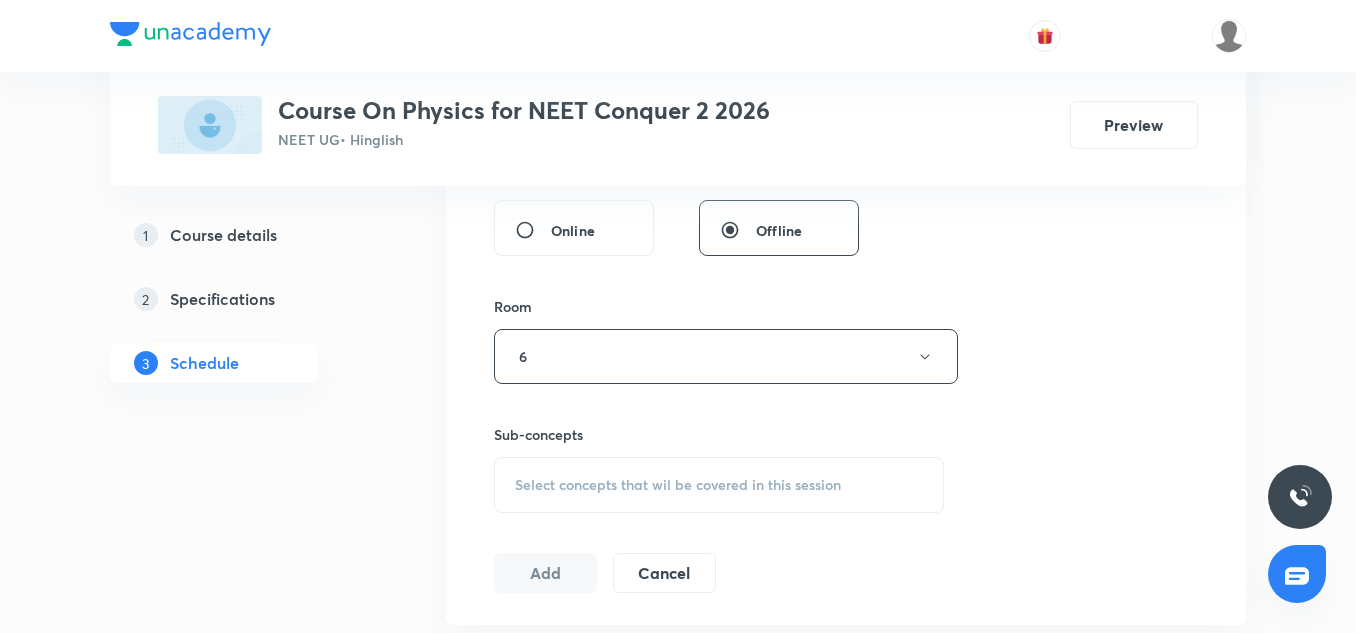 click on "Select concepts that wil be covered in this session" at bounding box center (719, 485) 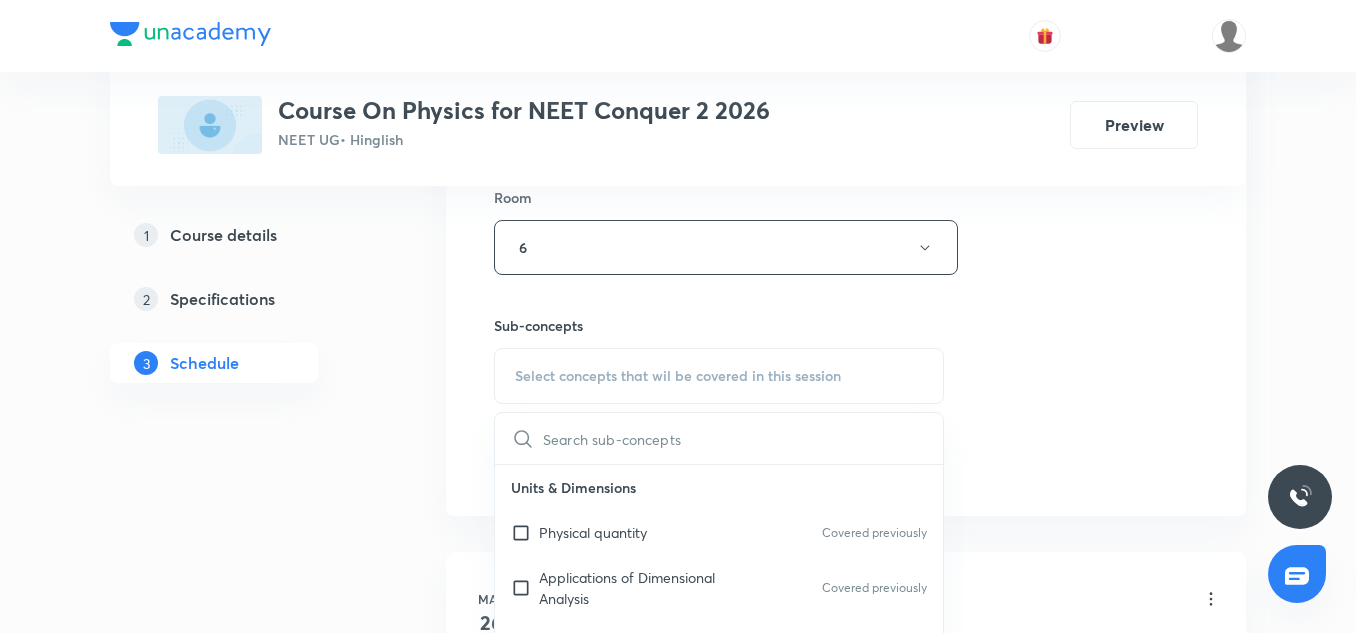 scroll, scrollTop: 1025, scrollLeft: 0, axis: vertical 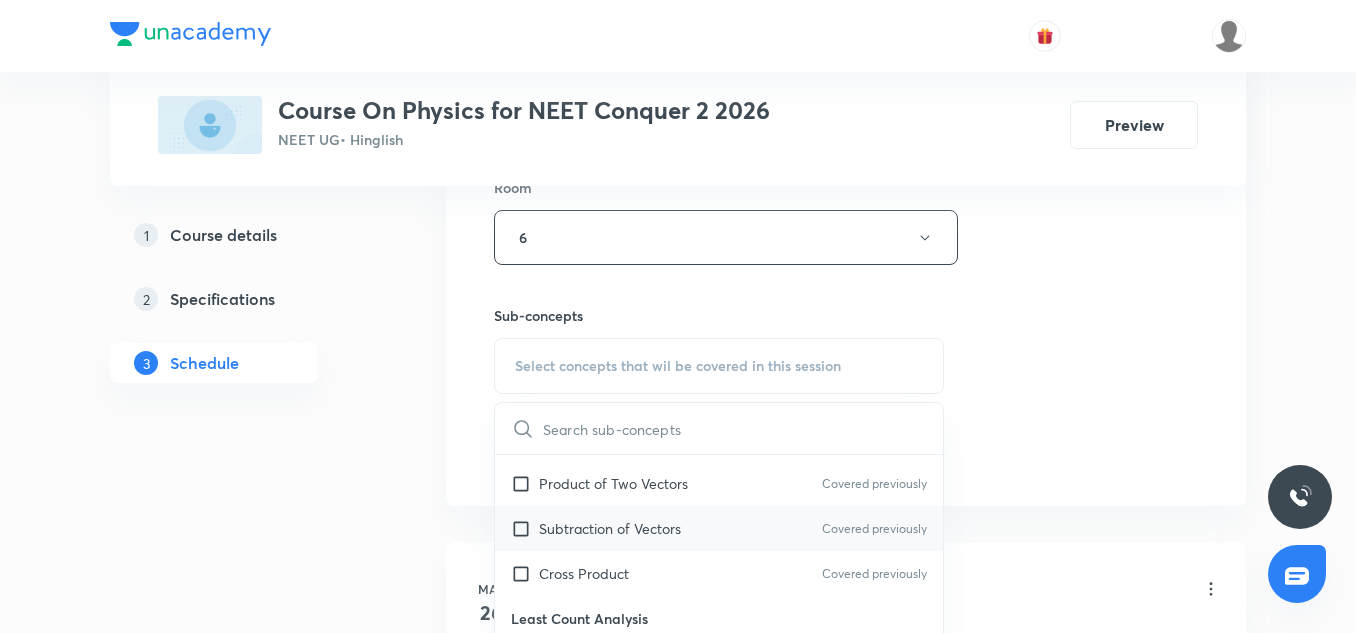 click on "Subtraction of Vectors" at bounding box center [610, 528] 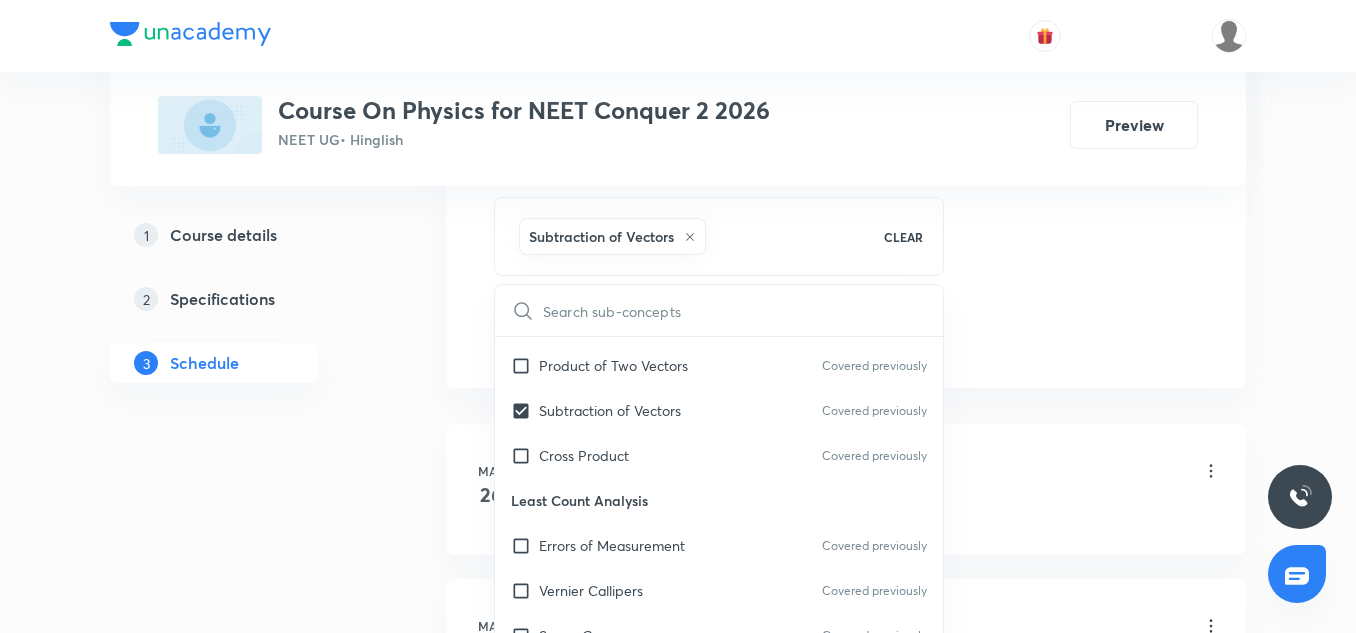 scroll, scrollTop: 1174, scrollLeft: 0, axis: vertical 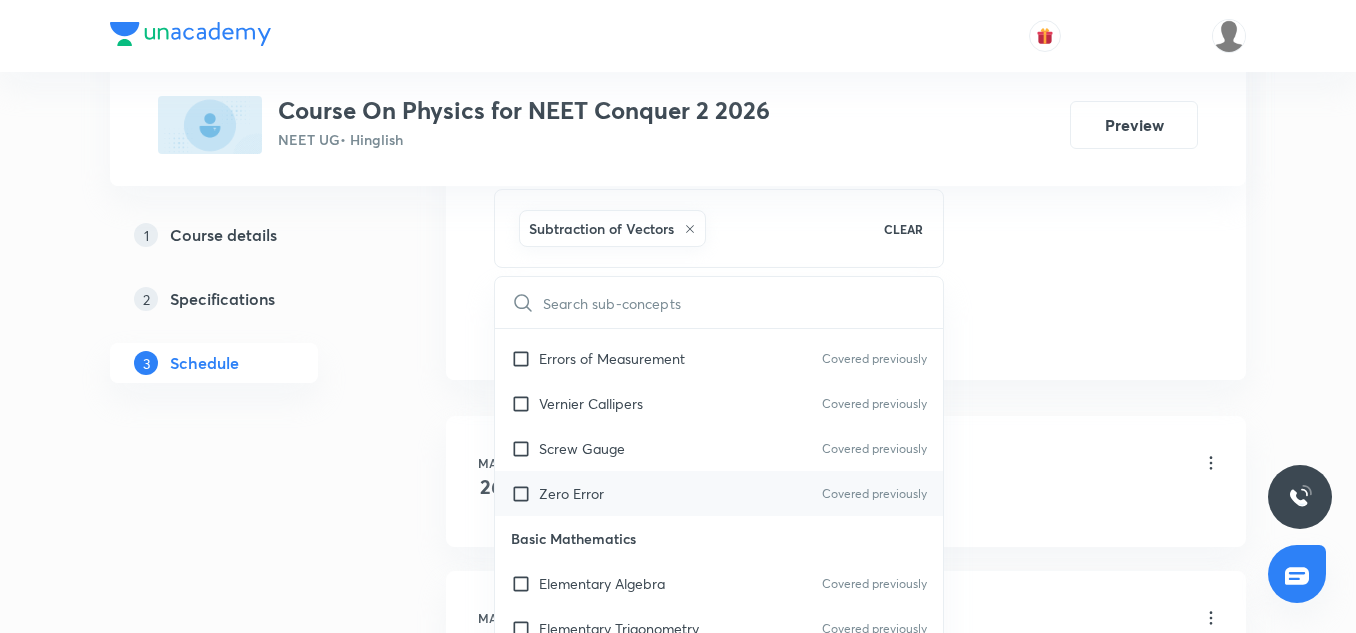 click on "Zero Error Covered previously" at bounding box center [719, 493] 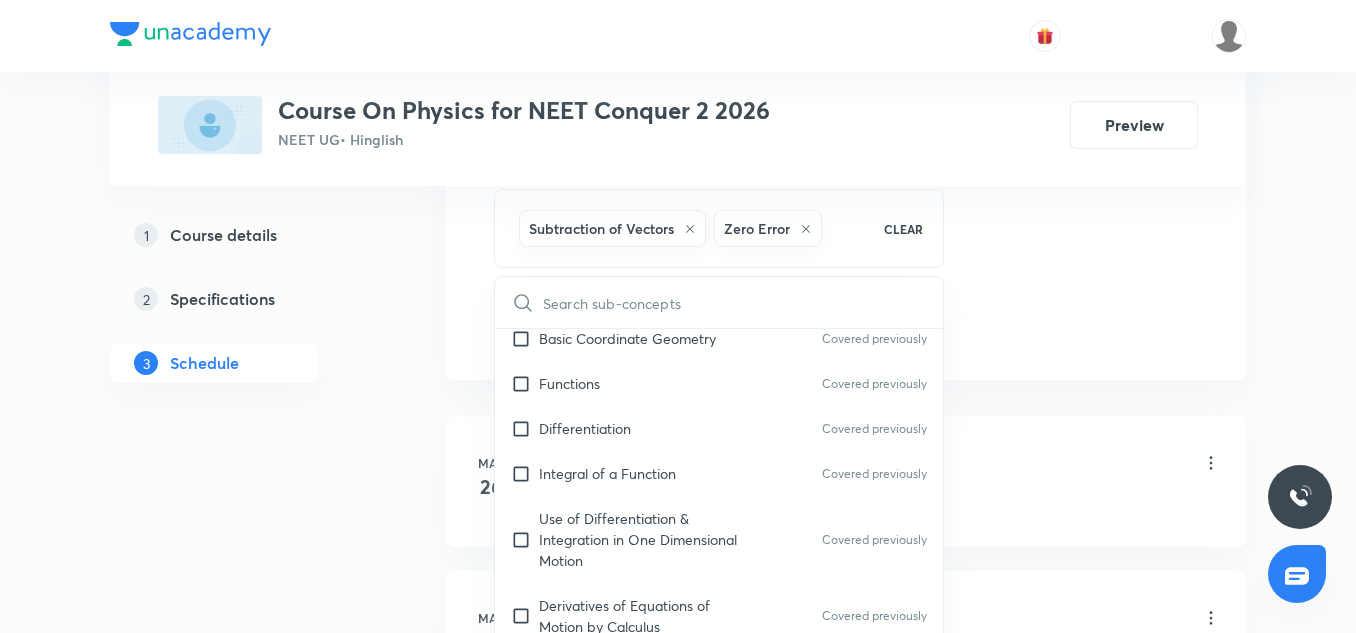 scroll, scrollTop: 913, scrollLeft: 0, axis: vertical 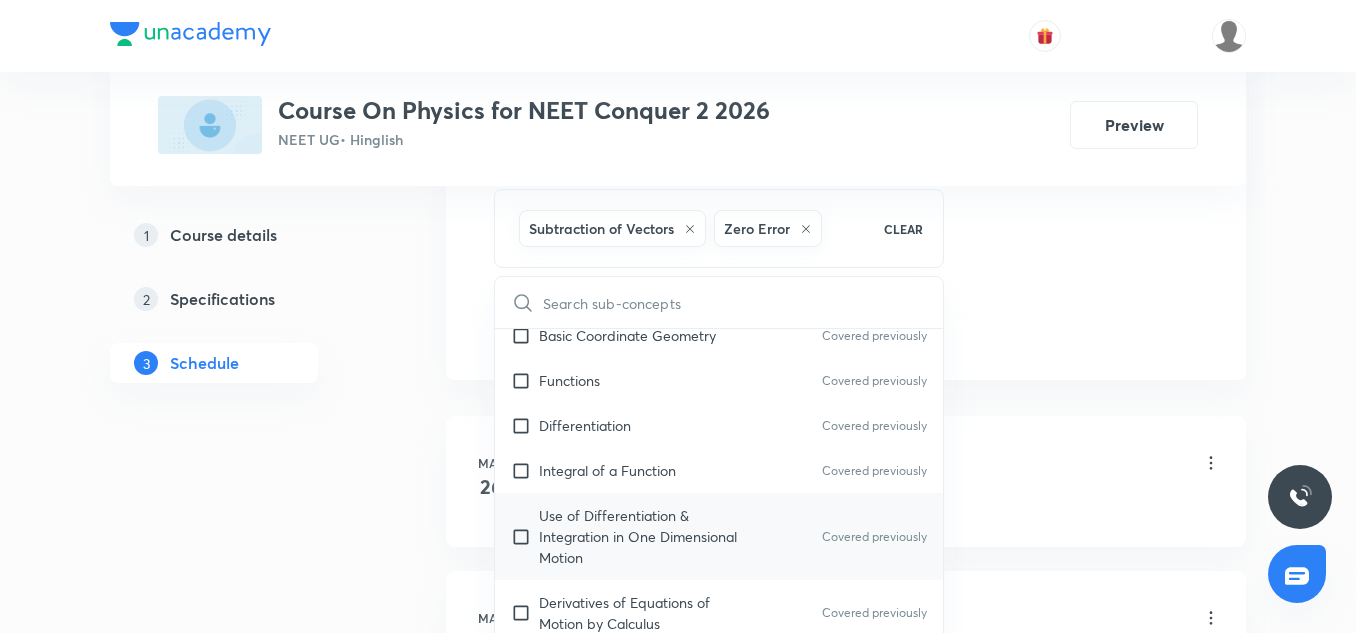 click on "Use of Differentiation & Integration in One Dimensional Motion" at bounding box center (640, 536) 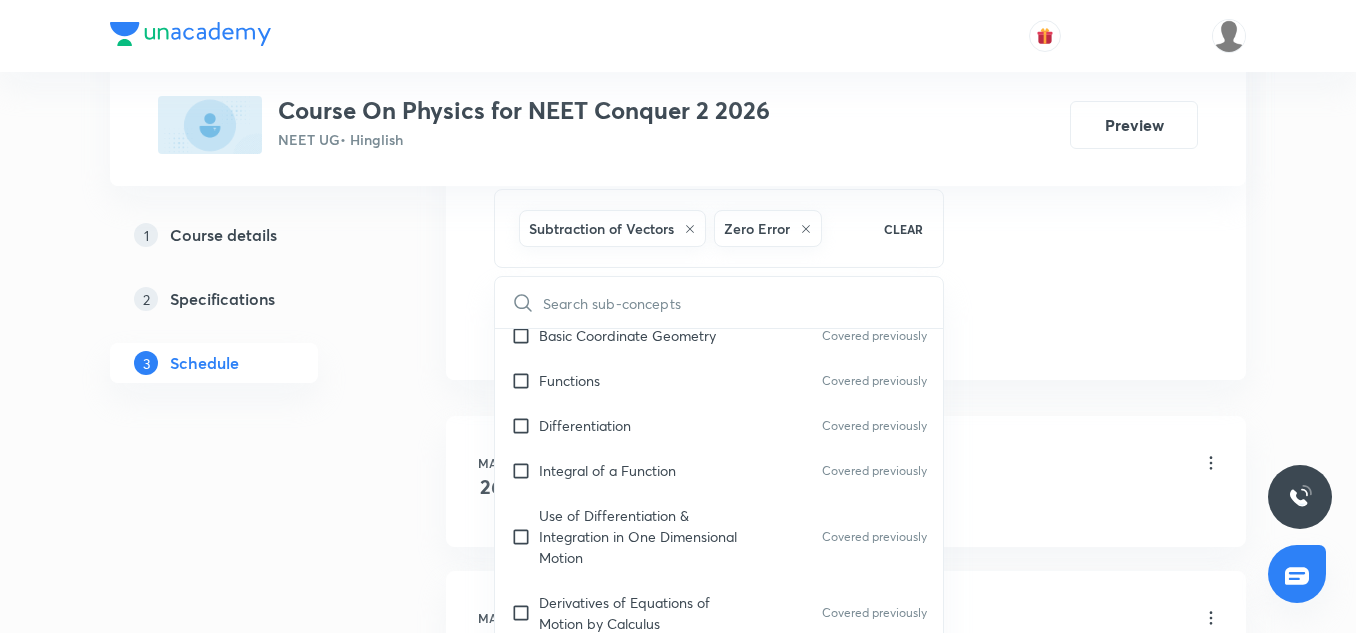 checkbox on "true" 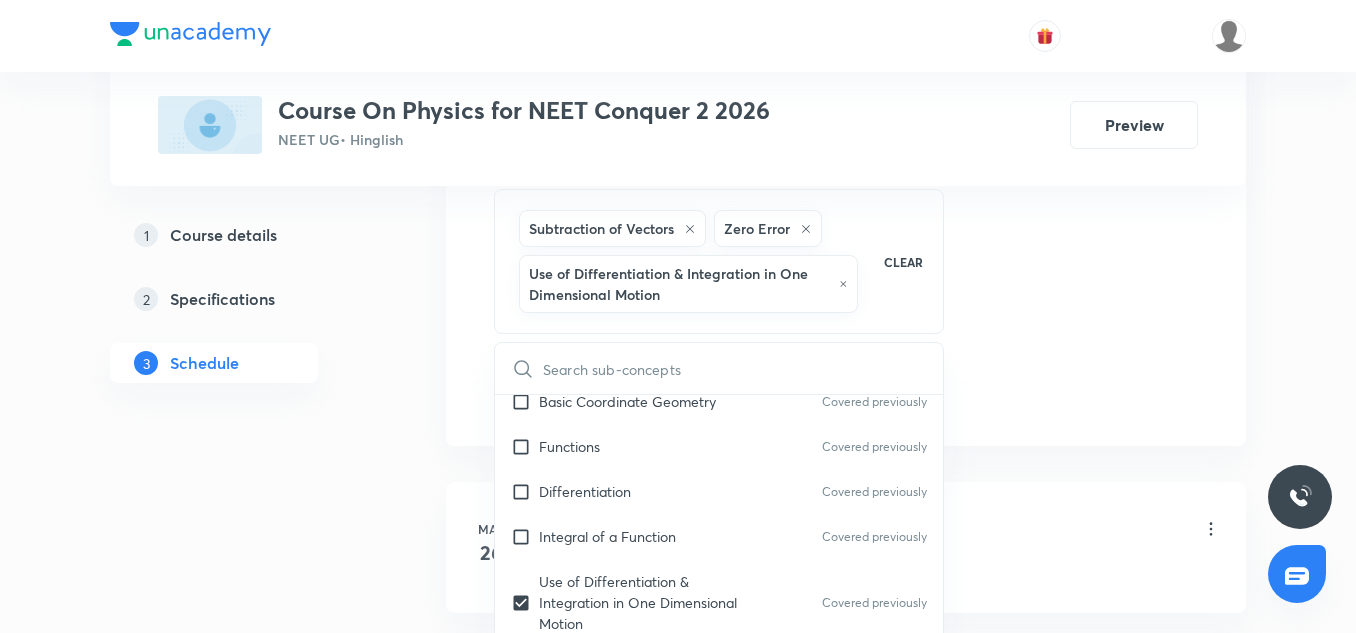 click on "Session  43 Live class Session title 18/99 Motion in Plane-03 ​ Schedule for Jul 12, 2025, 1:00 PM ​ Duration (in minutes) 75 ​ Co-author Vinod Kumar Dixit   Session type Online Offline Room 6 Sub-concepts Subtraction of Vectors Zero Error Use of Differentiation & Integration in One Dimensional Motion CLEAR ​ Units & Dimensions Physical quantity Covered previously Applications of Dimensional Analysis Covered previously Significant Figures Covered previously Units of Physical Quantities Covered previously System of Units Covered previously Dimensions of Some Mathematical Functions Covered previously Unit and Dimension Covered previously Product of Two Vectors Covered previously Subtraction of Vectors Covered previously Cross Product Covered previously Least Count Analysis Errors of Measurement Covered previously Vernier Callipers Covered previously Screw Gauge Covered previously Zero Error Covered previously Basic Mathematics Elementary Algebra Covered previously Elementary Trigonometry Functions Error" at bounding box center [846, -164] 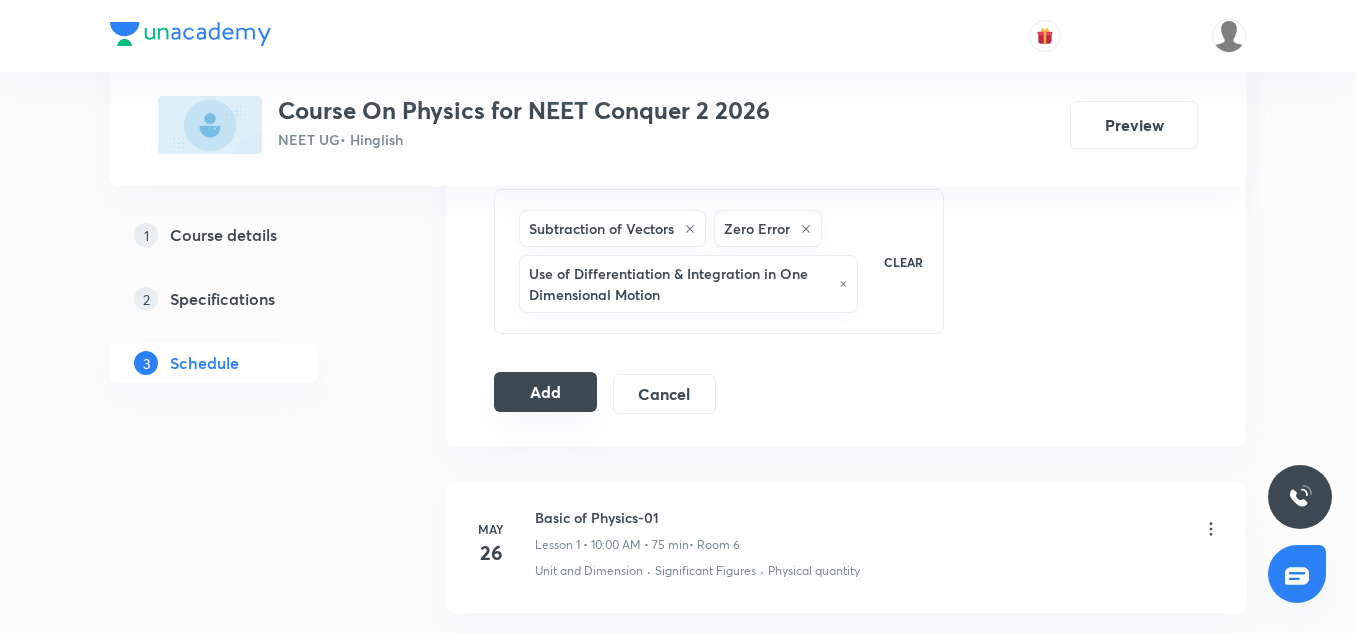 click on "Add" at bounding box center (545, 392) 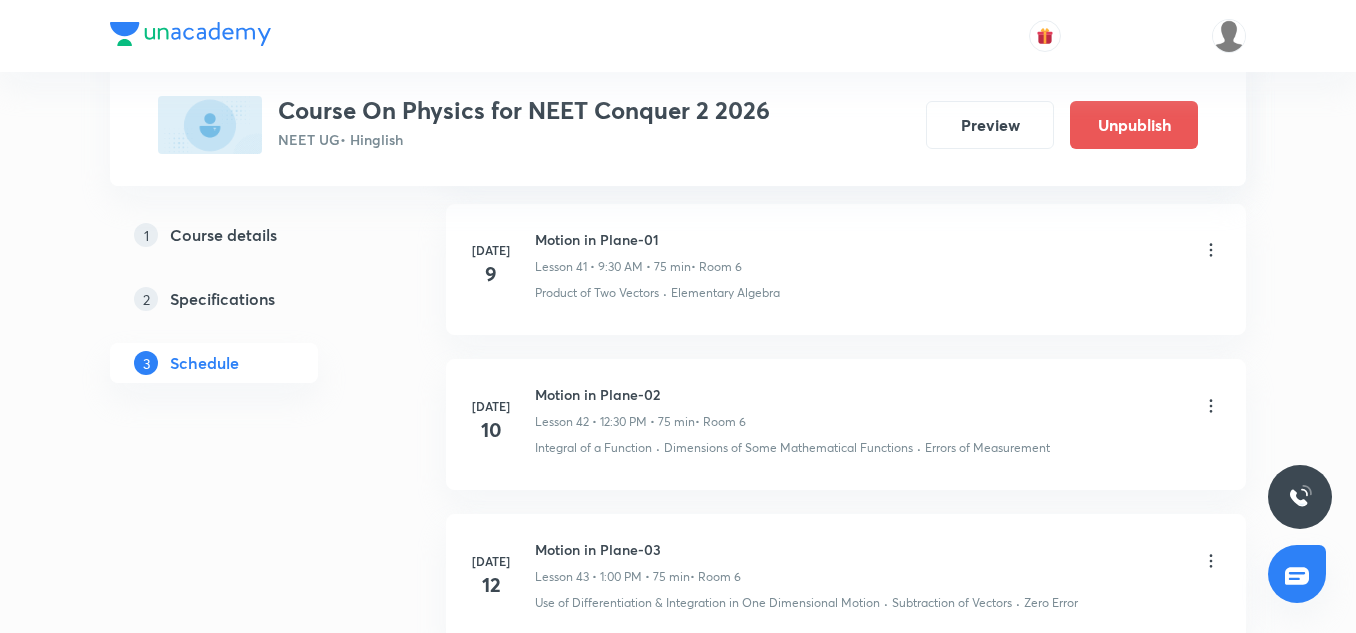 scroll, scrollTop: 6769, scrollLeft: 0, axis: vertical 